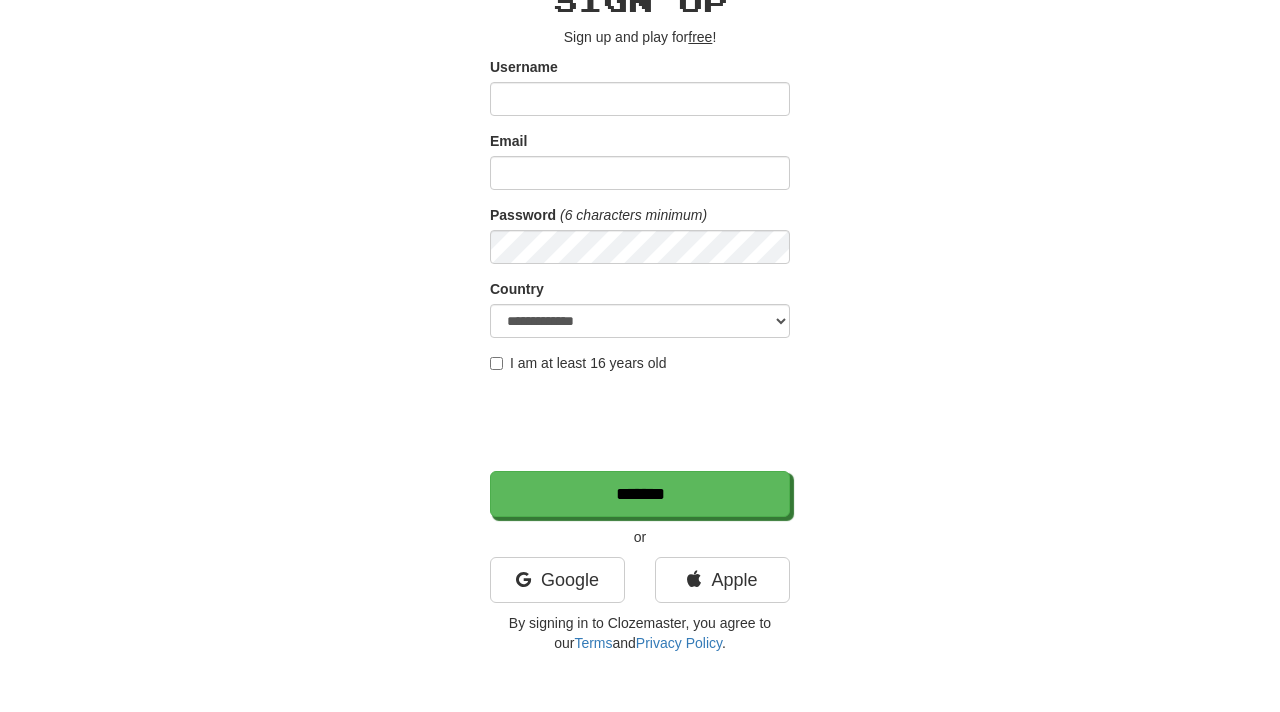 scroll, scrollTop: 238, scrollLeft: 0, axis: vertical 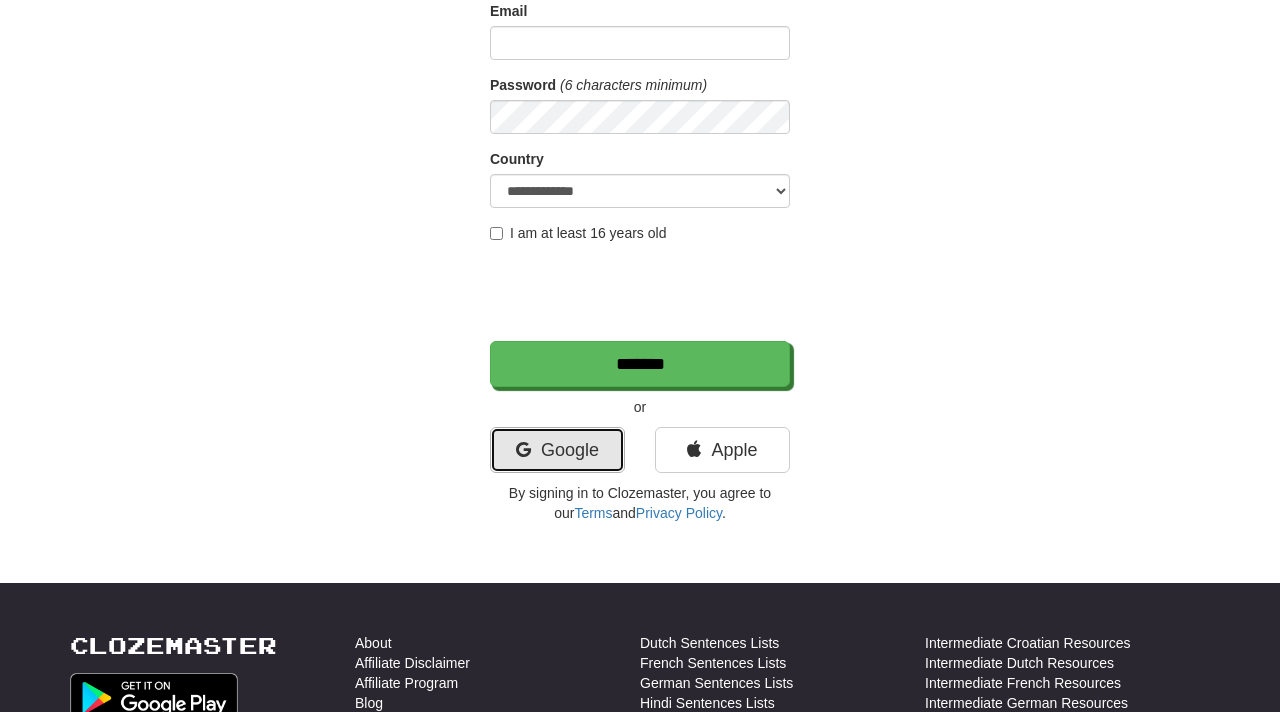 click on "Google" at bounding box center [557, 450] 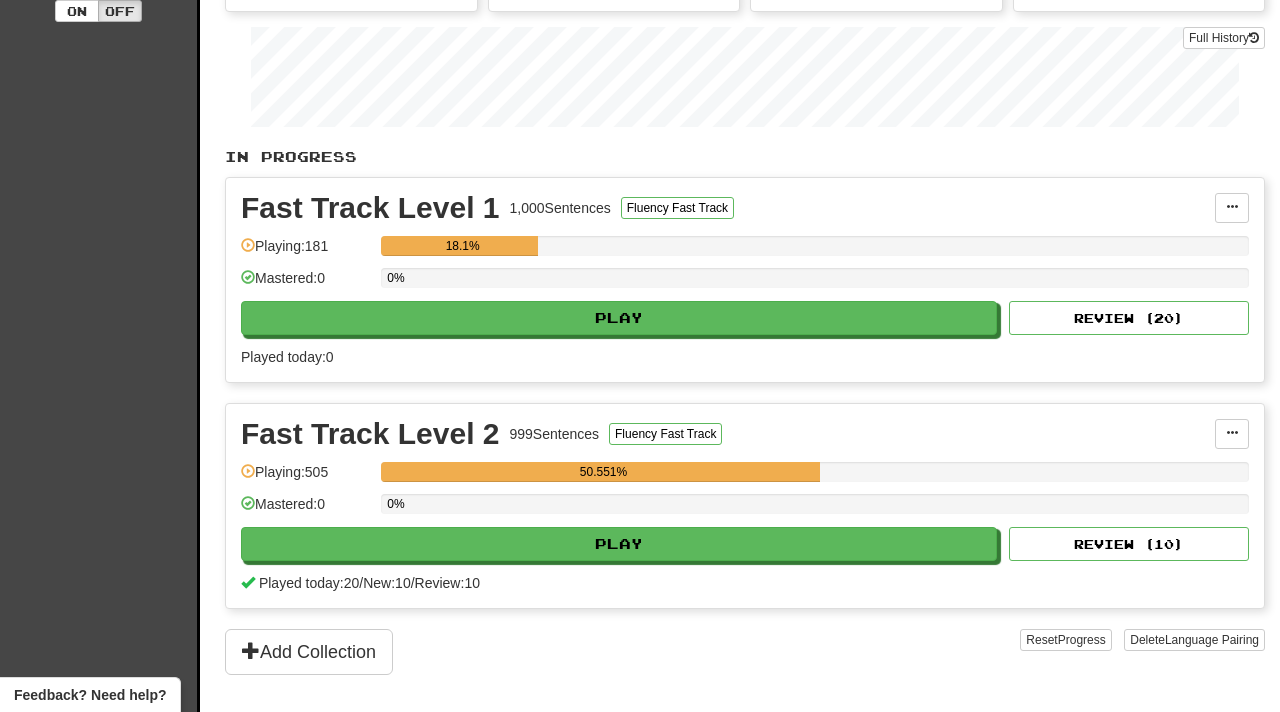 scroll, scrollTop: 314, scrollLeft: 0, axis: vertical 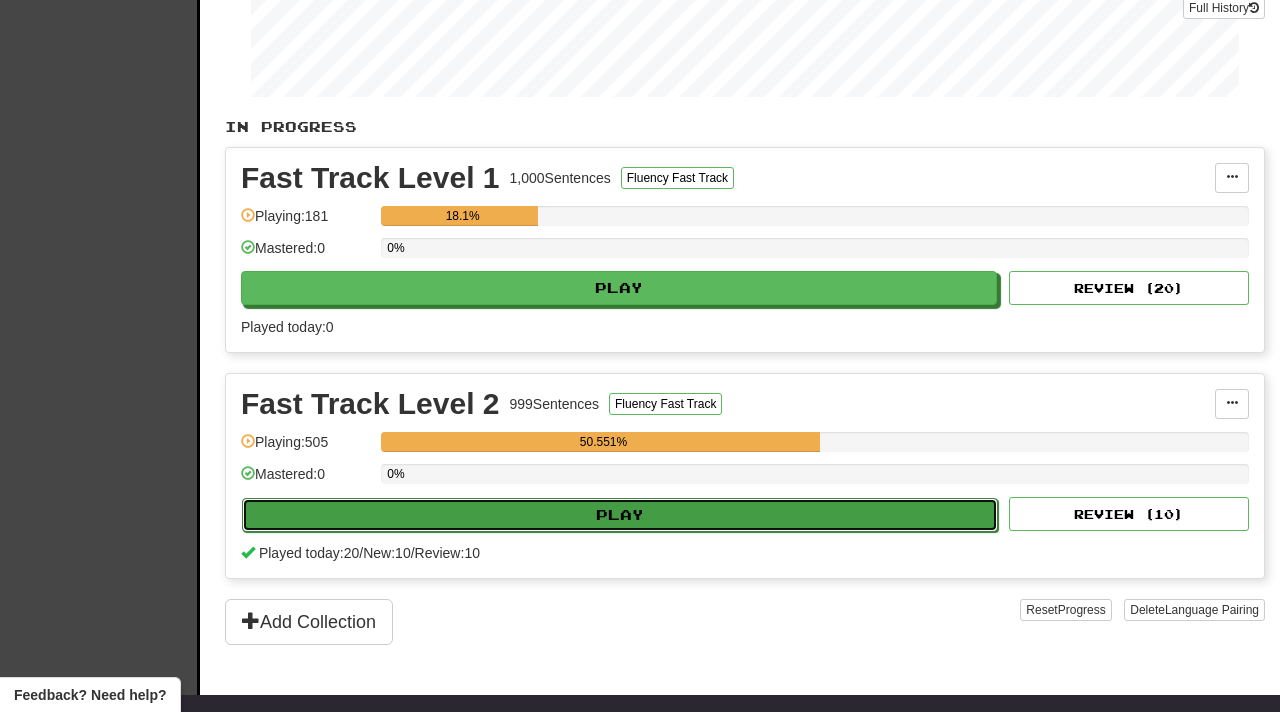 click on "Play" at bounding box center [620, 515] 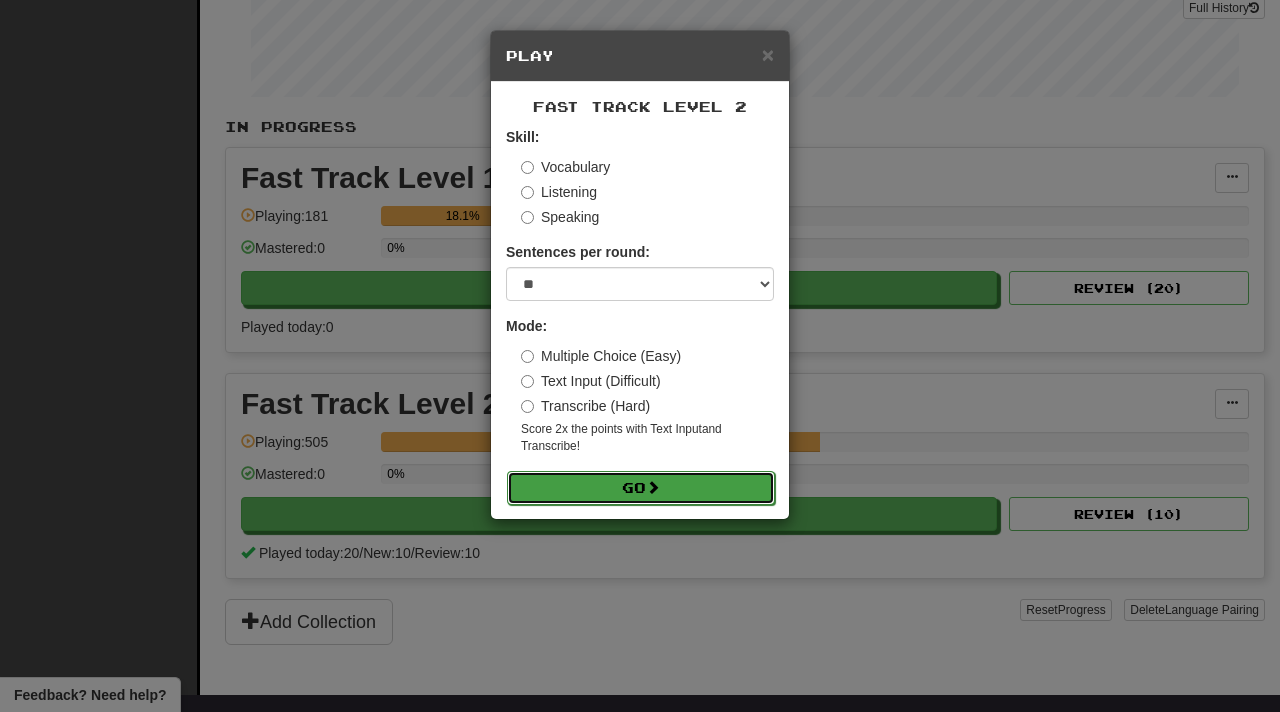 click on "Go" at bounding box center (641, 488) 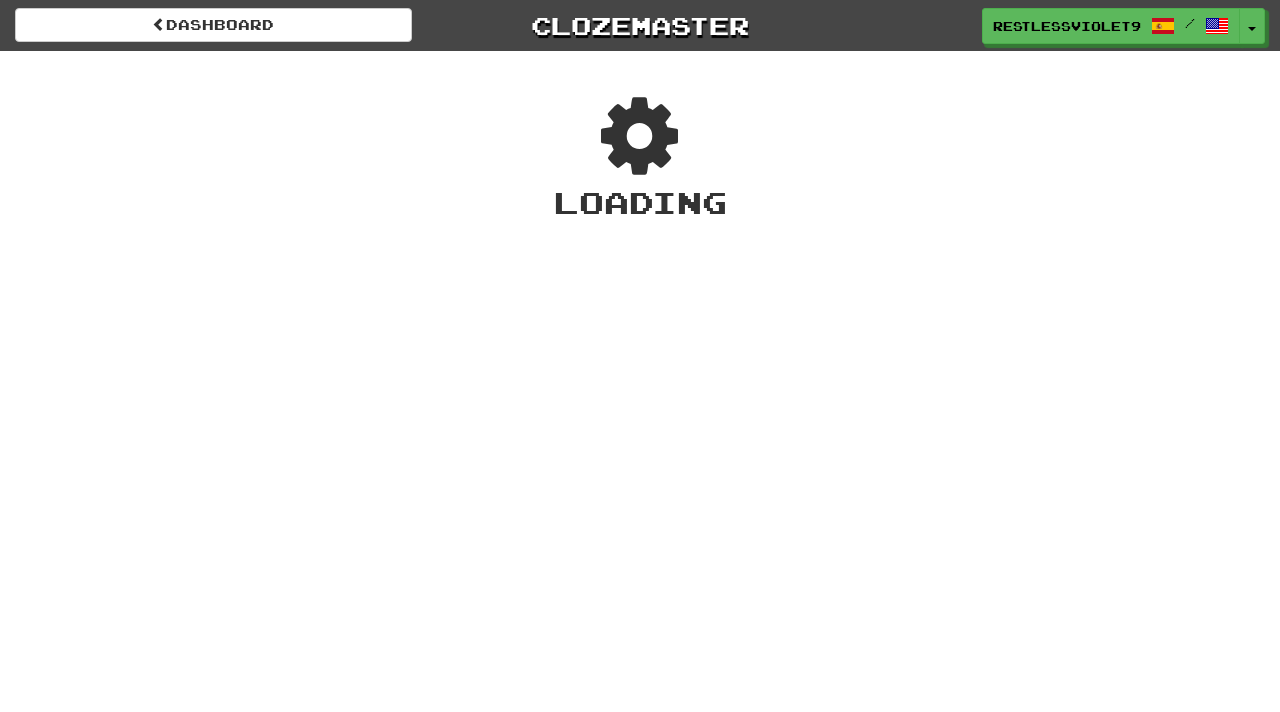scroll, scrollTop: 0, scrollLeft: 0, axis: both 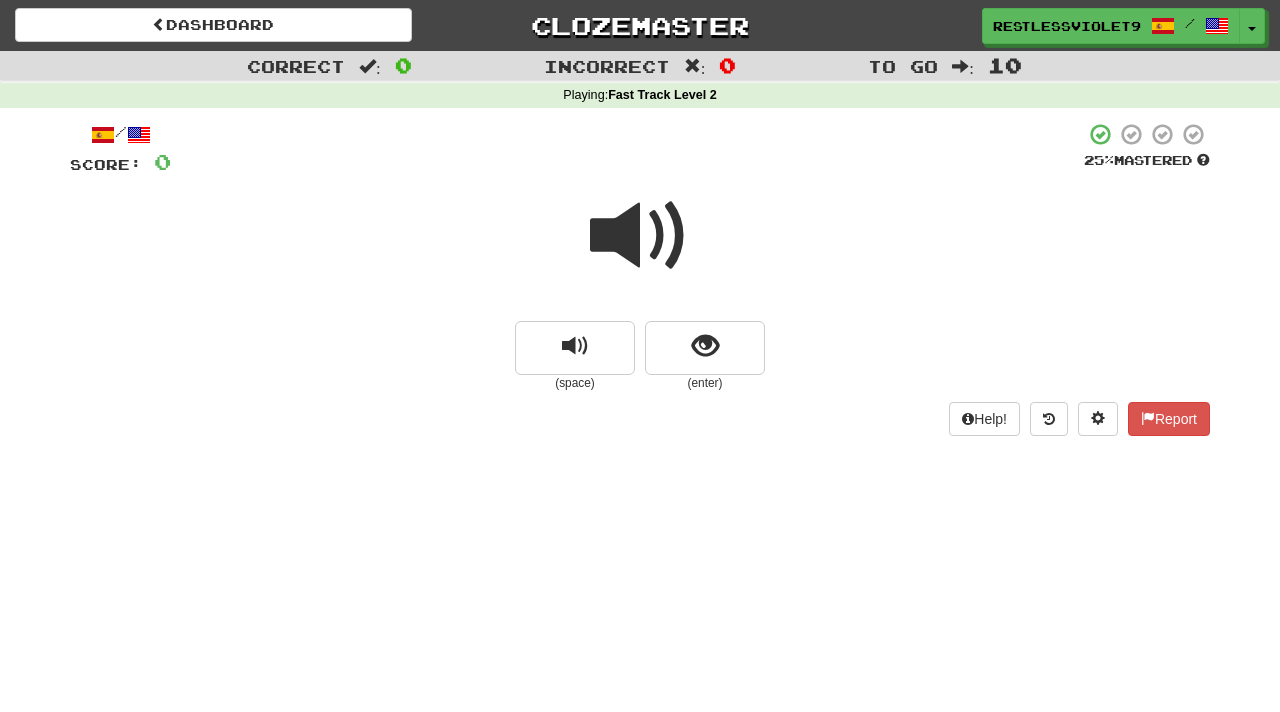 click at bounding box center (640, 236) 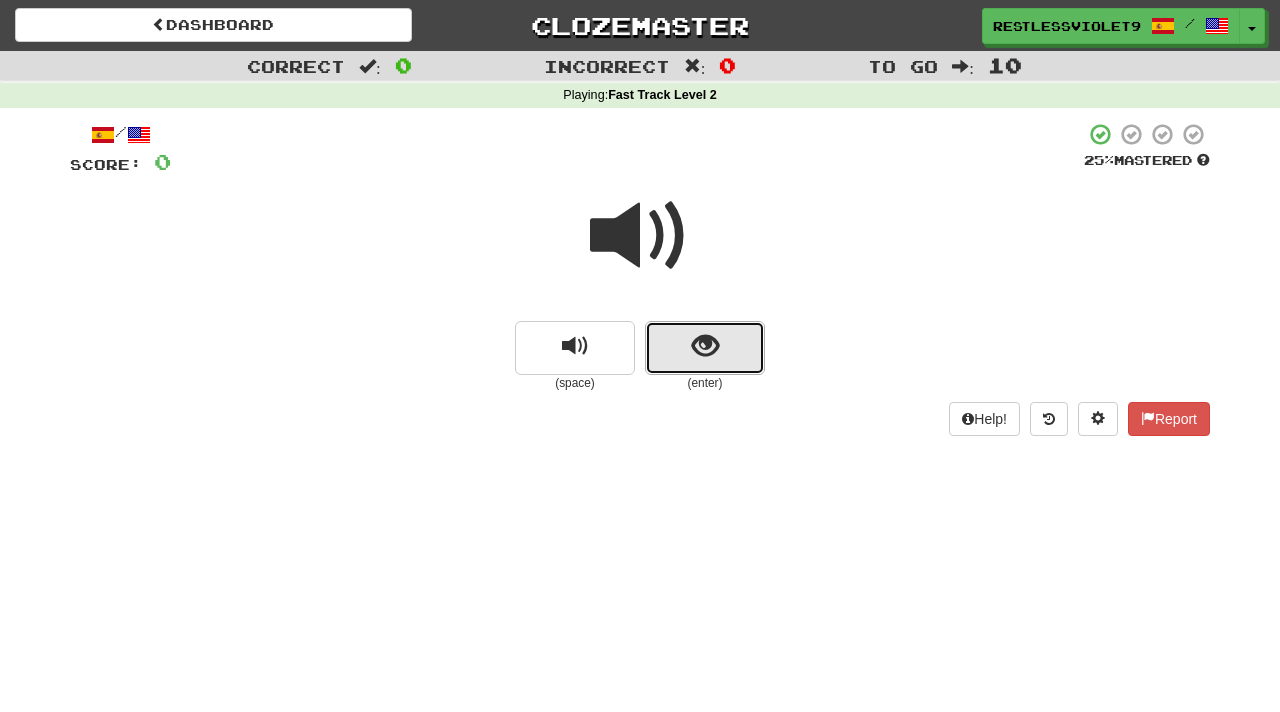 click at bounding box center [705, 346] 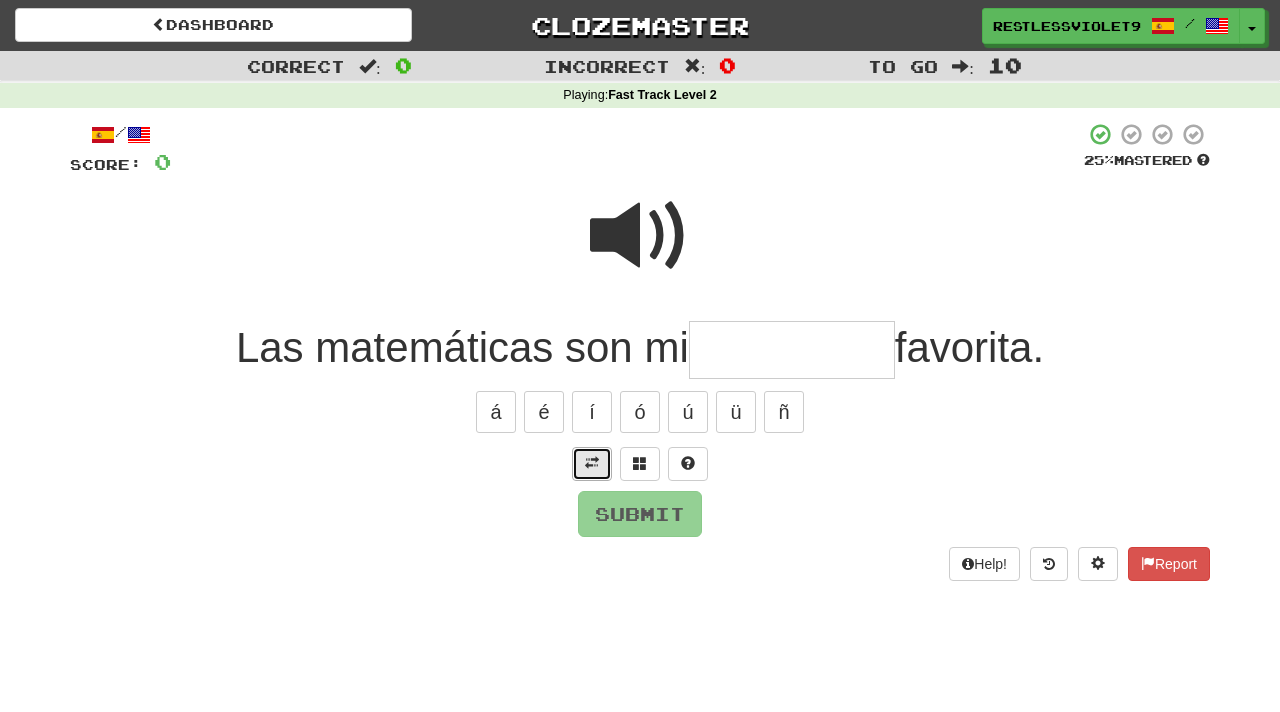 click at bounding box center (592, 463) 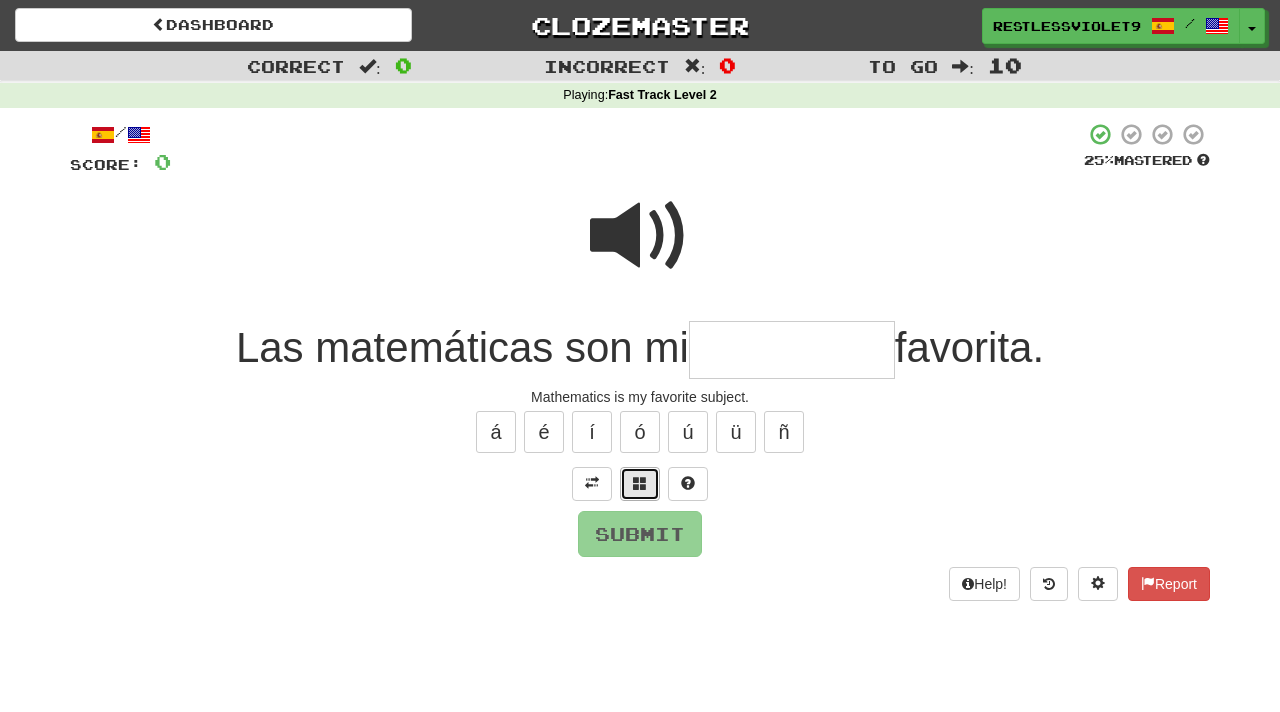click at bounding box center (640, 483) 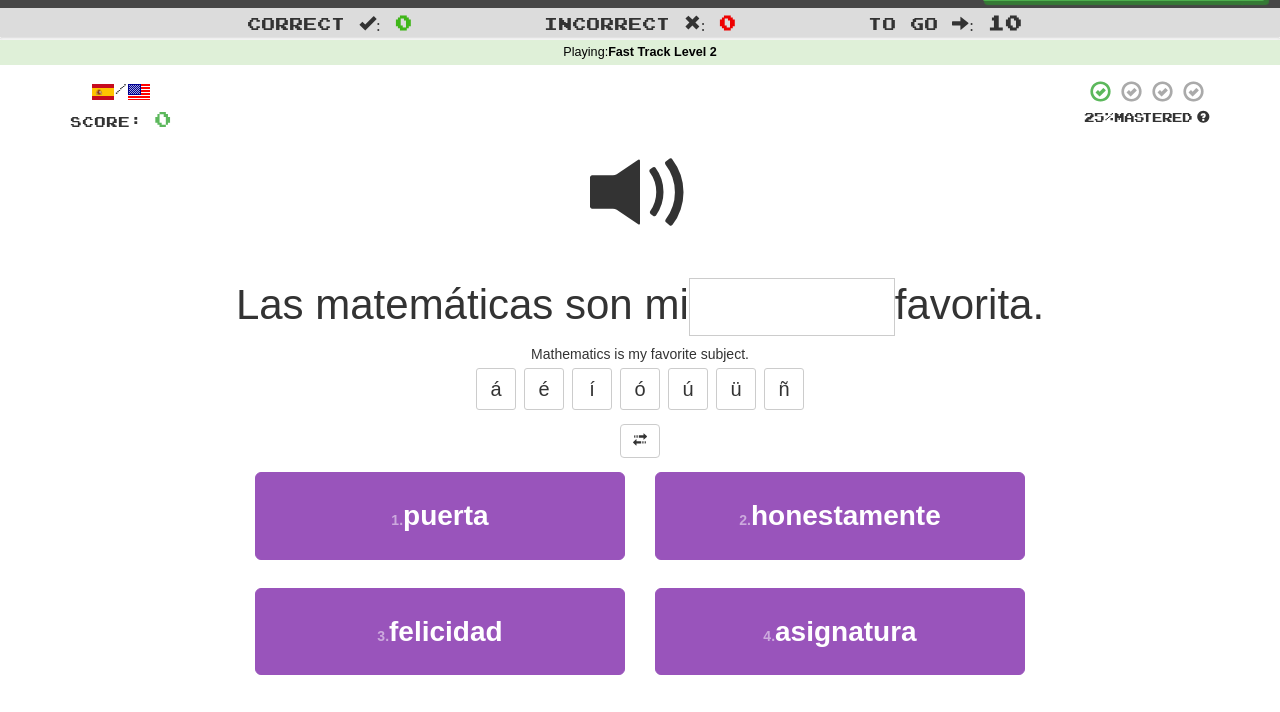 scroll, scrollTop: 58, scrollLeft: 0, axis: vertical 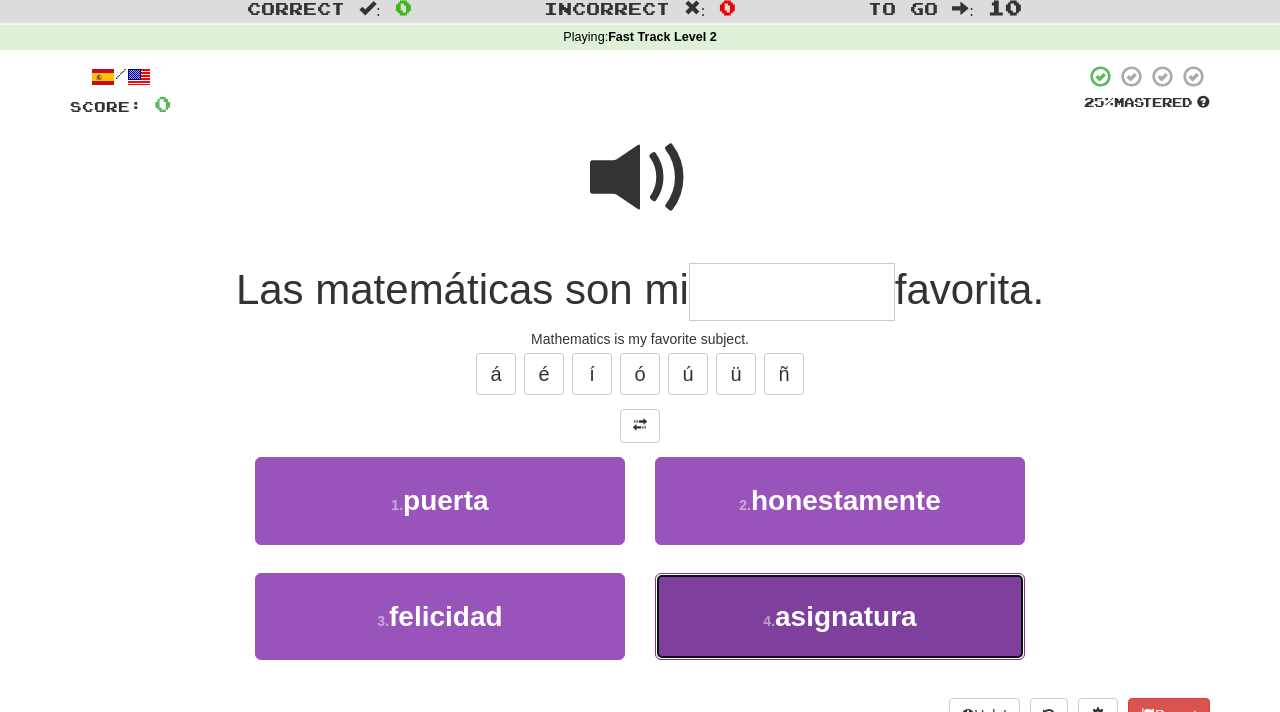 click on "asignatura" at bounding box center (846, 616) 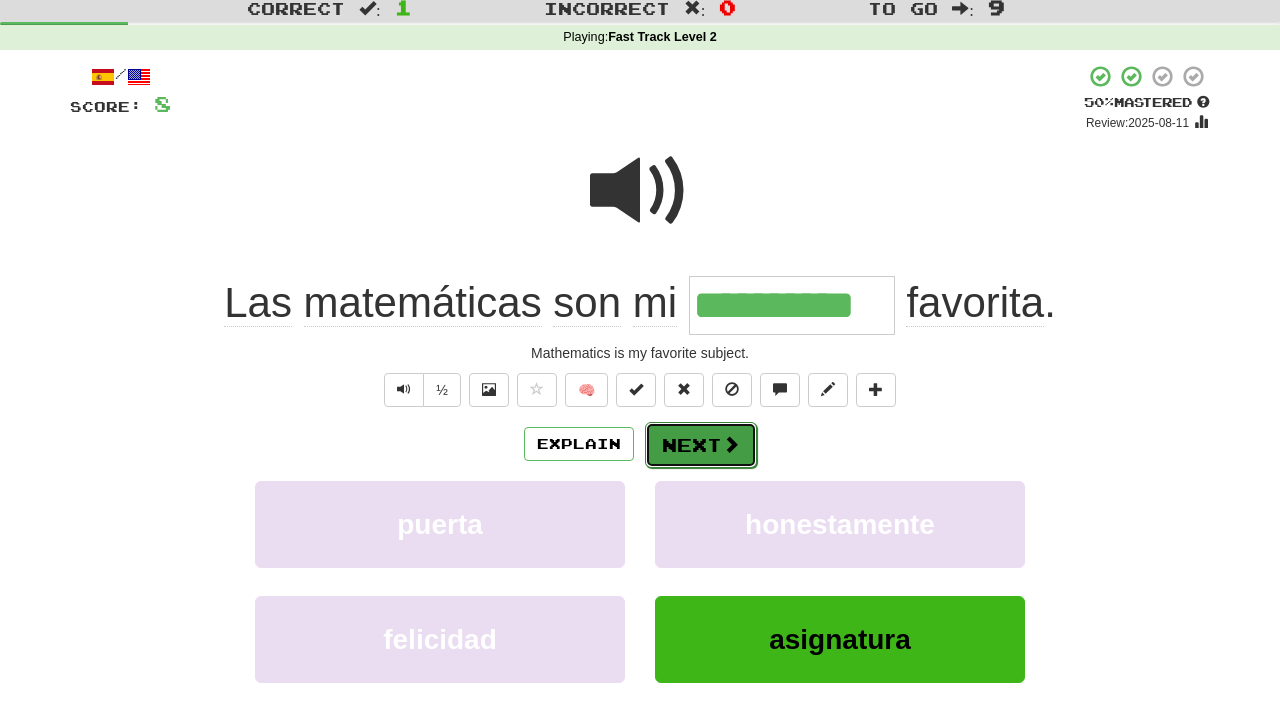 click on "Next" at bounding box center (701, 445) 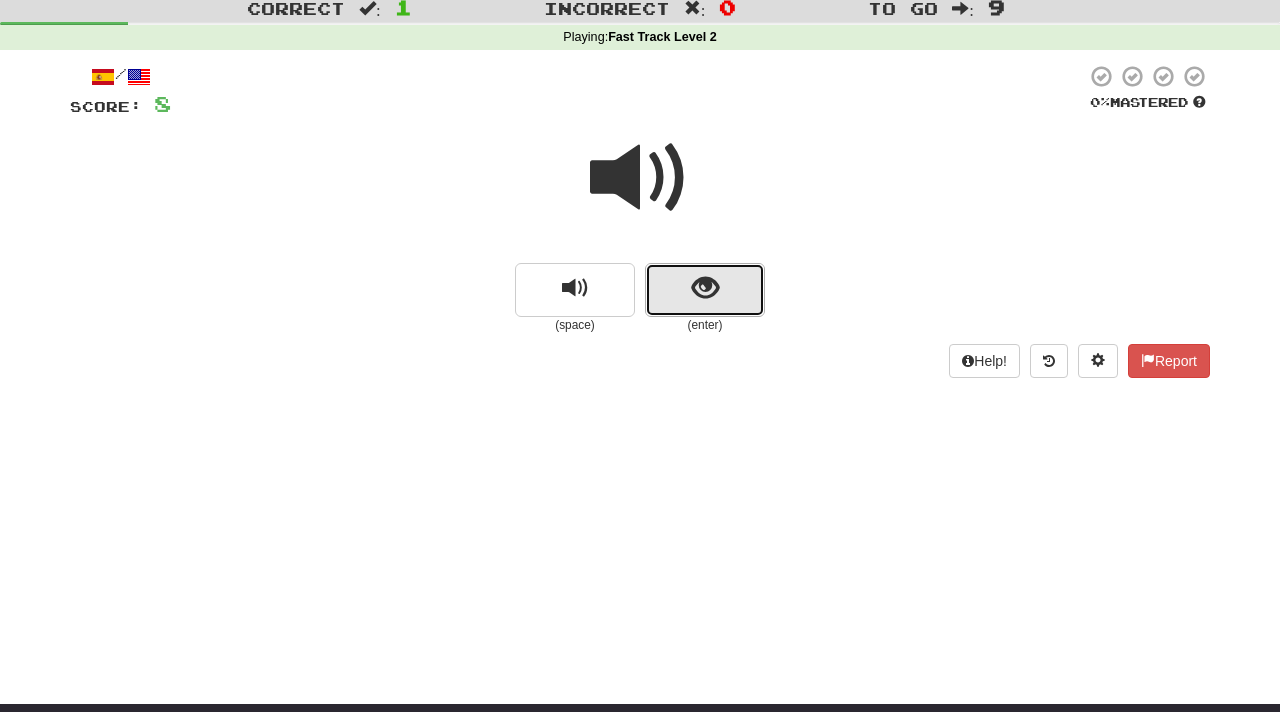 click at bounding box center (705, 288) 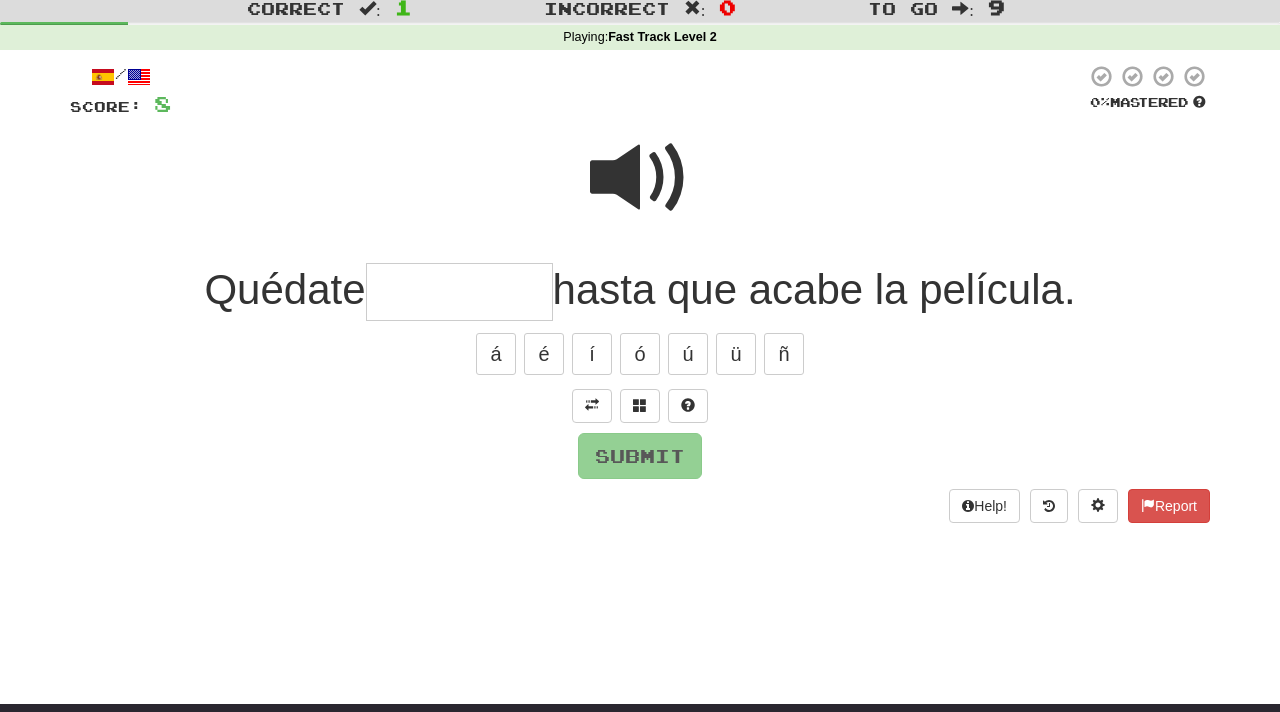 click at bounding box center (640, 178) 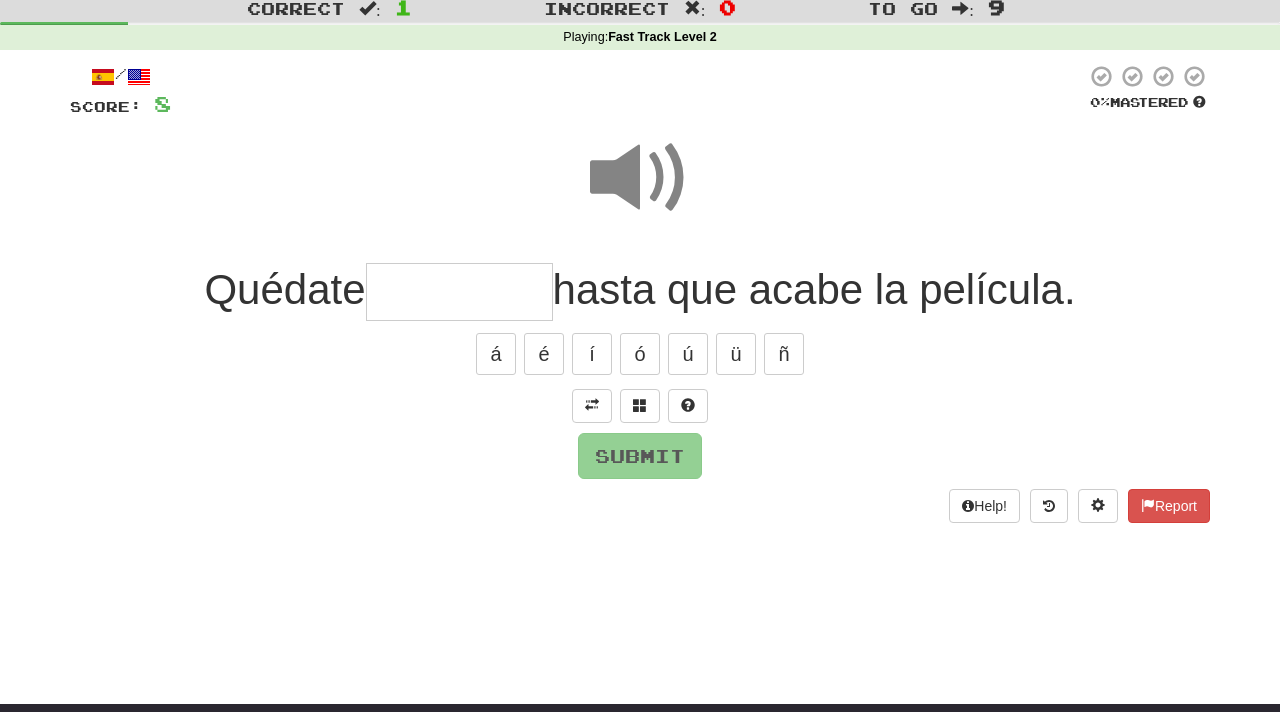click at bounding box center [459, 292] 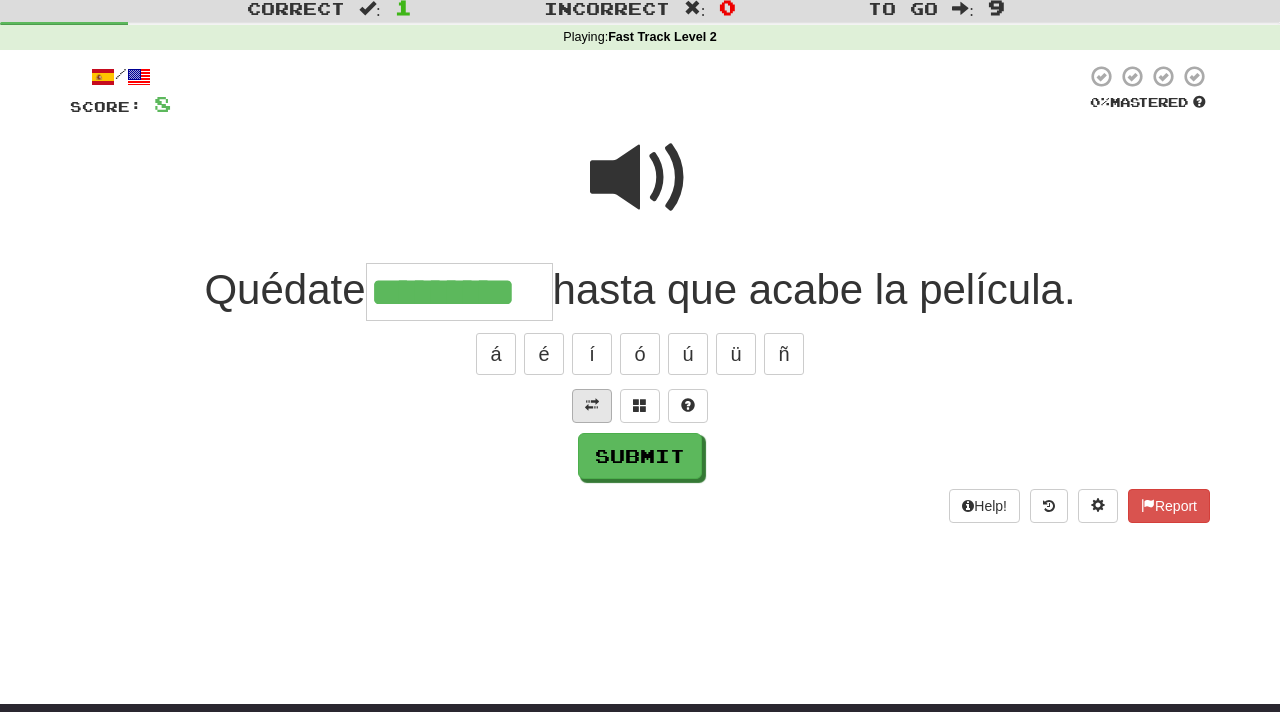 type on "*********" 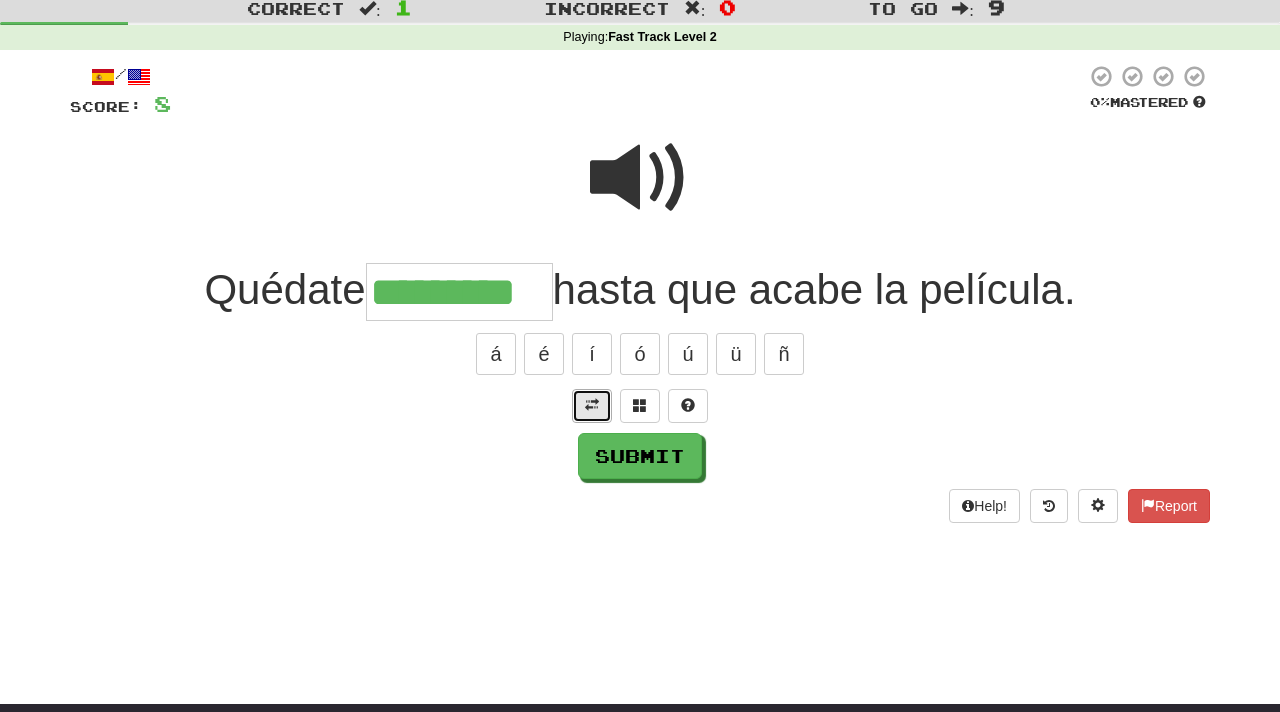 click at bounding box center [592, 406] 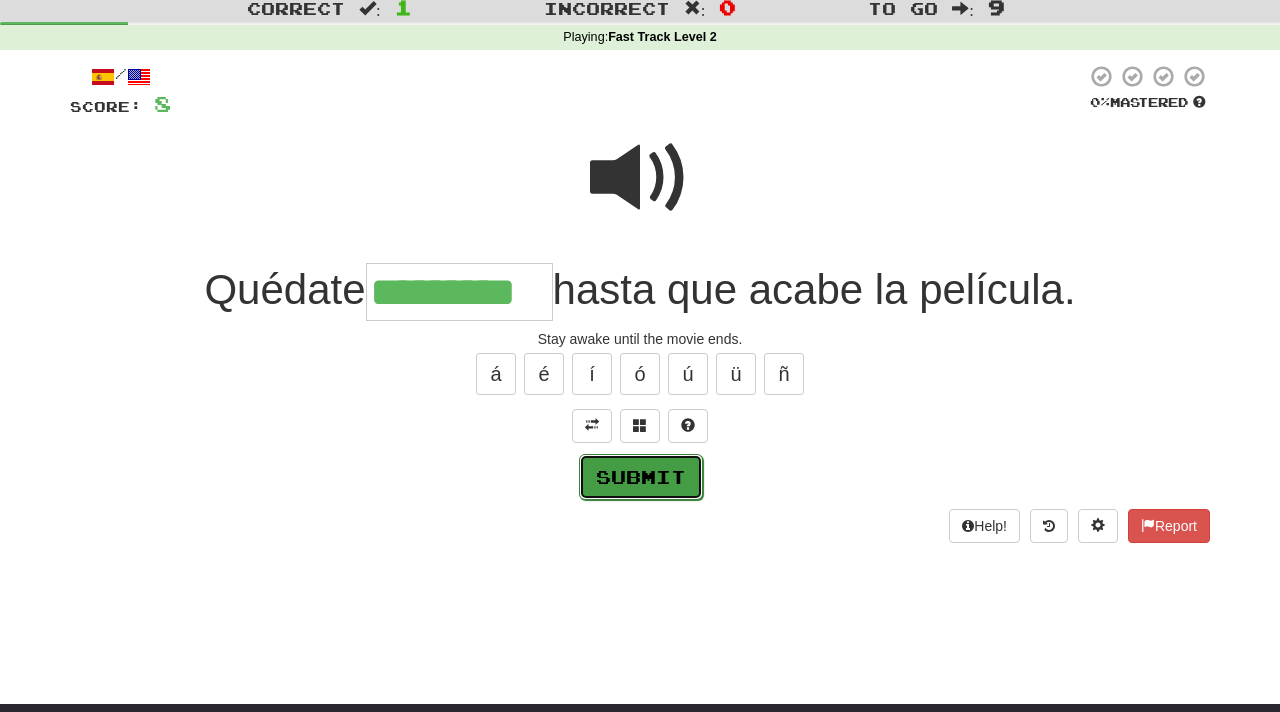 click on "Submit" at bounding box center (641, 477) 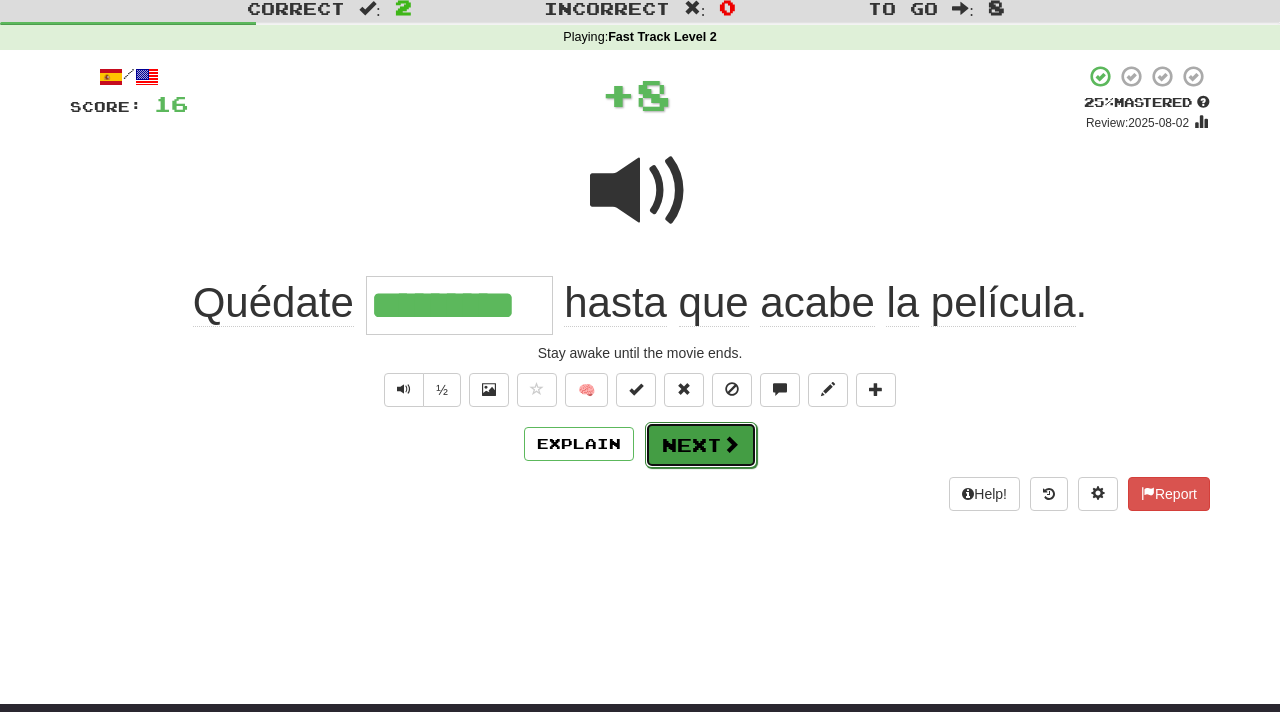 click on "Next" at bounding box center [701, 445] 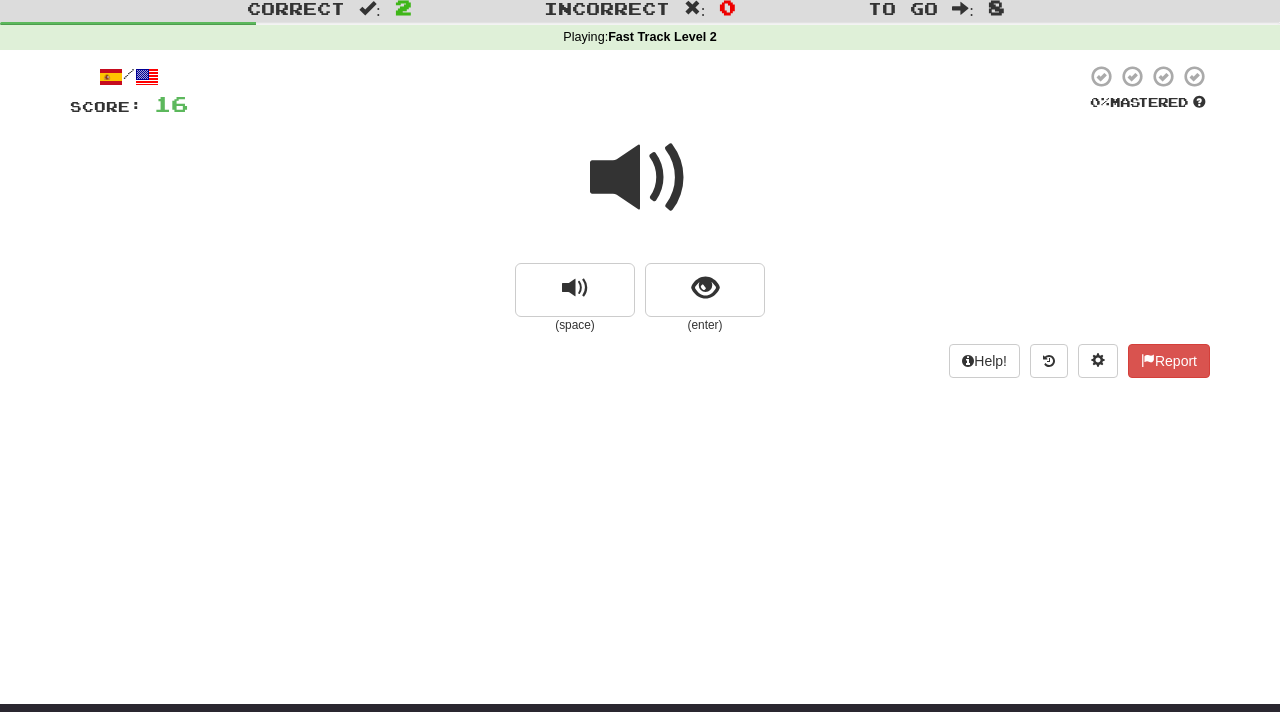 click at bounding box center (640, 178) 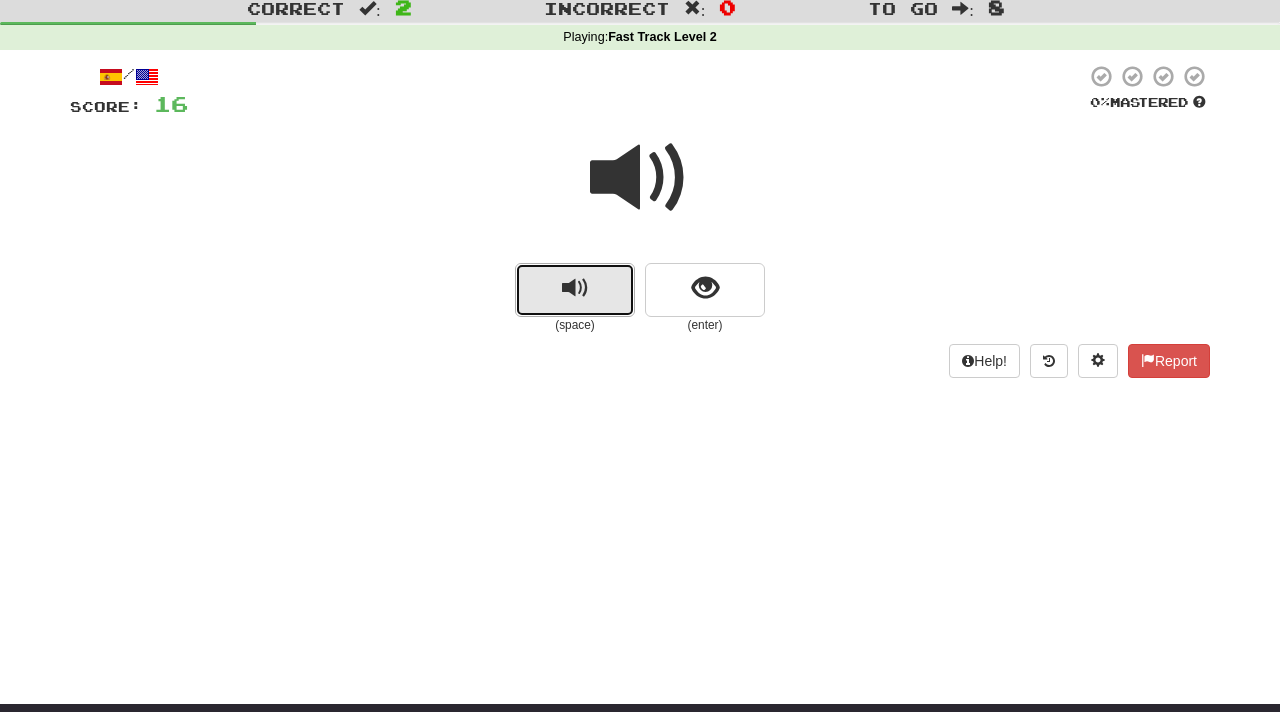 click at bounding box center (575, 288) 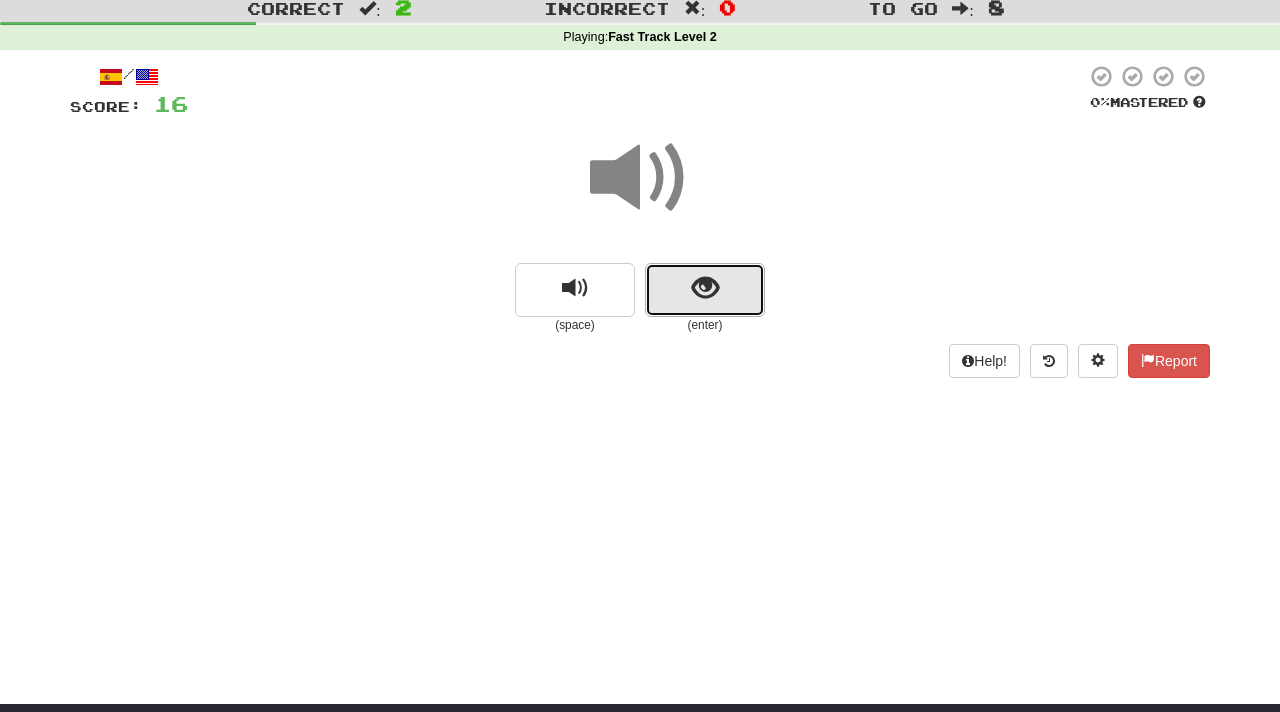click at bounding box center (705, 290) 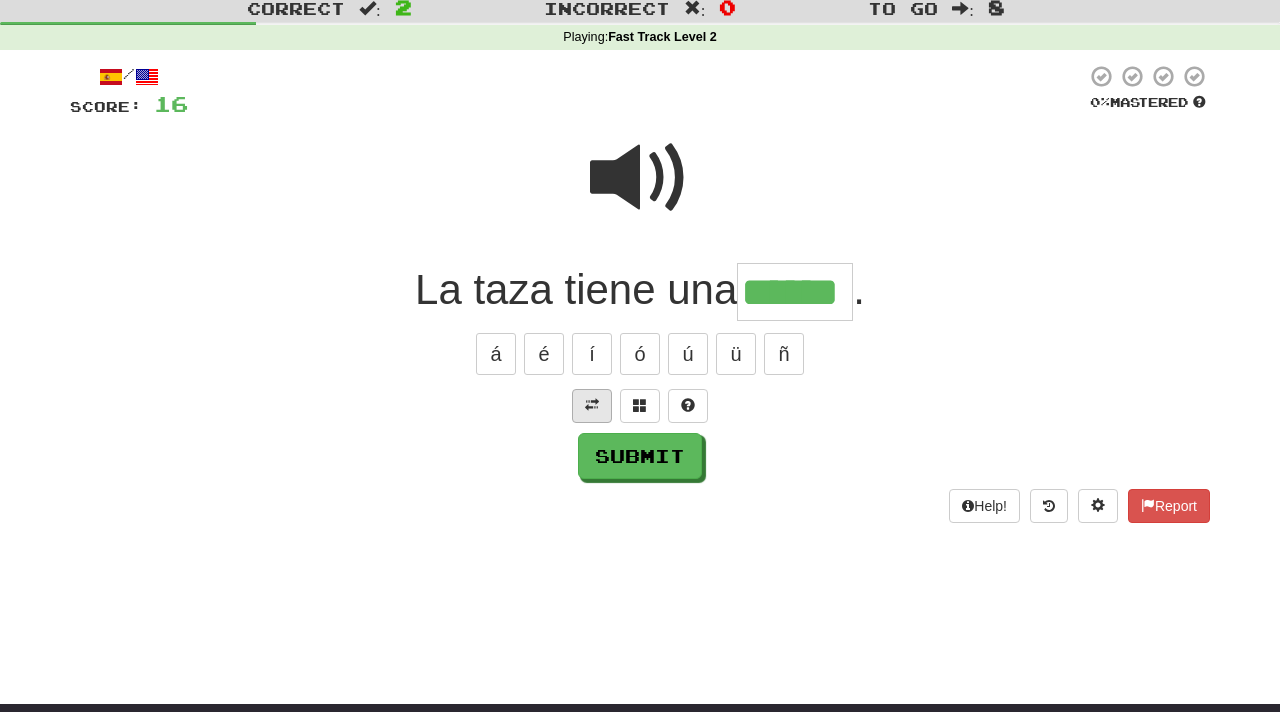 type on "******" 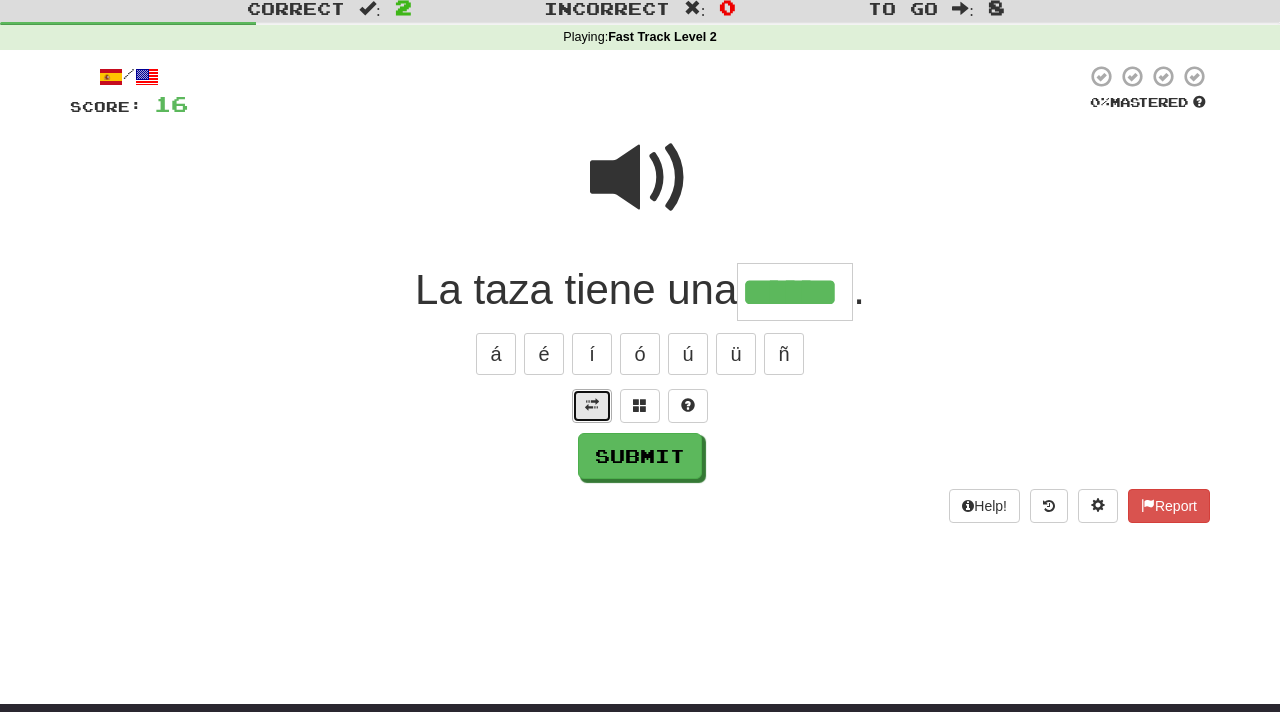 click at bounding box center [592, 406] 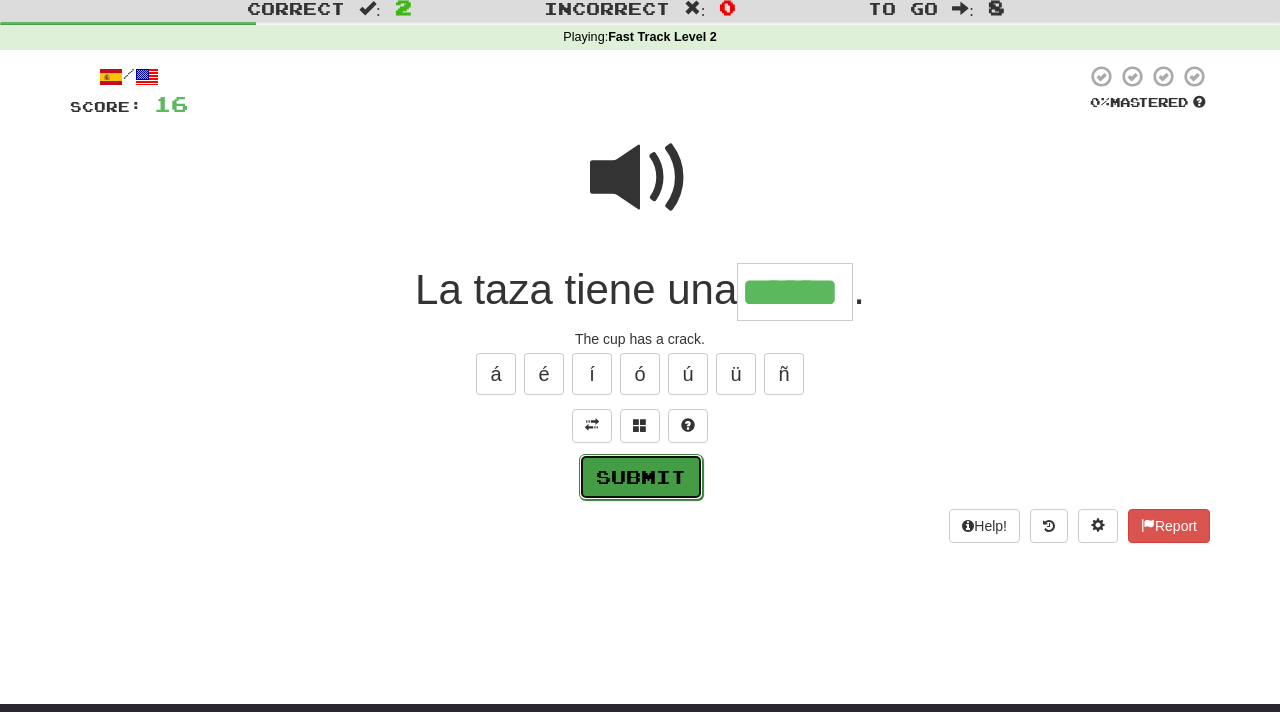 click on "Submit" at bounding box center (641, 477) 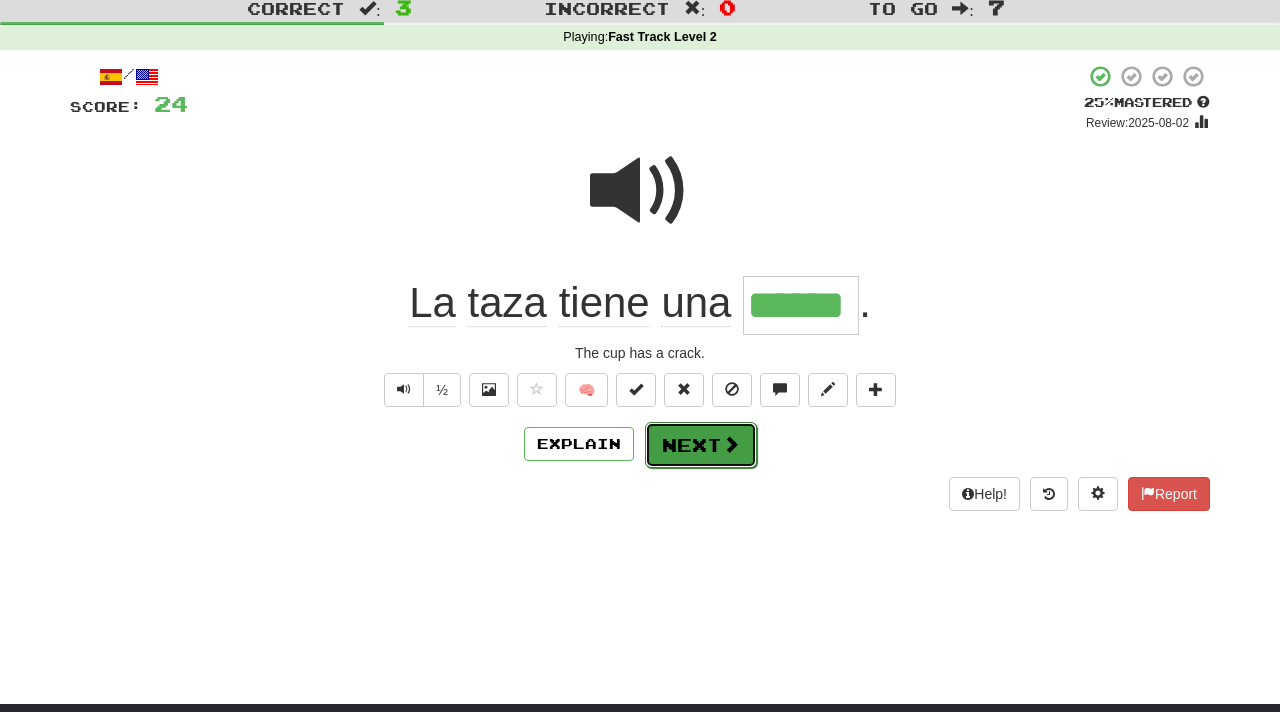 click on "Next" at bounding box center [701, 445] 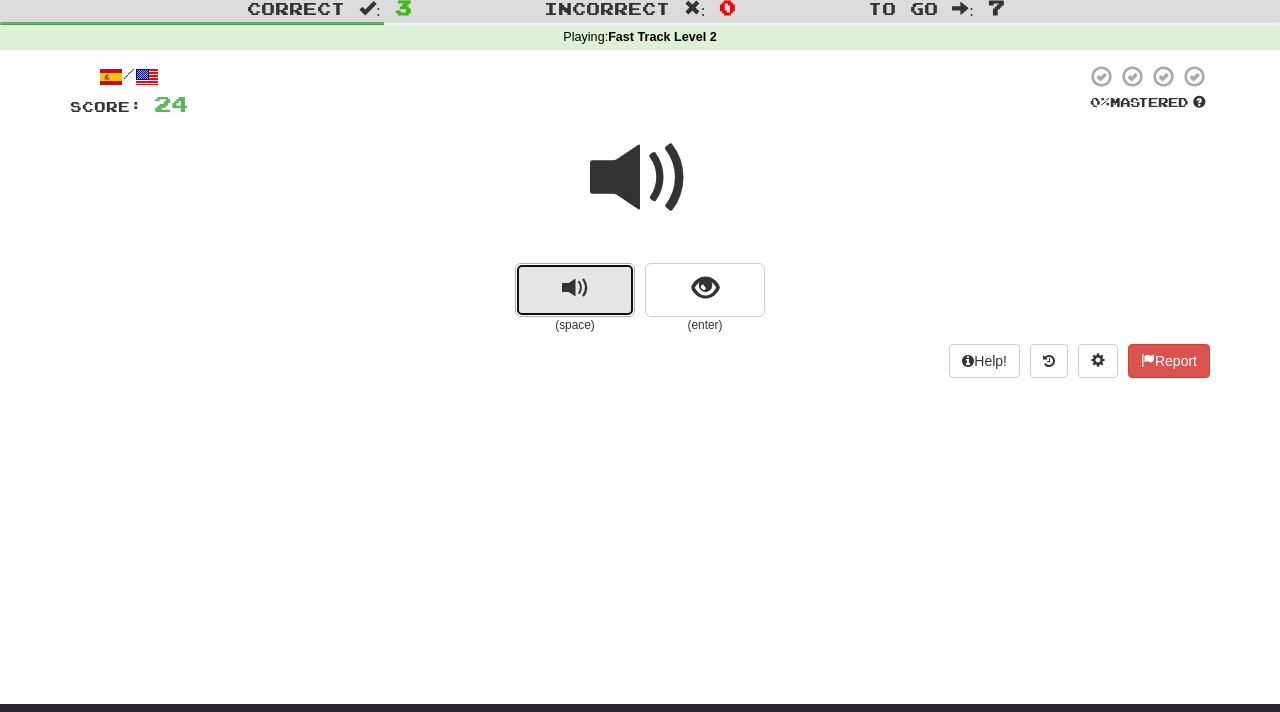 click at bounding box center (575, 290) 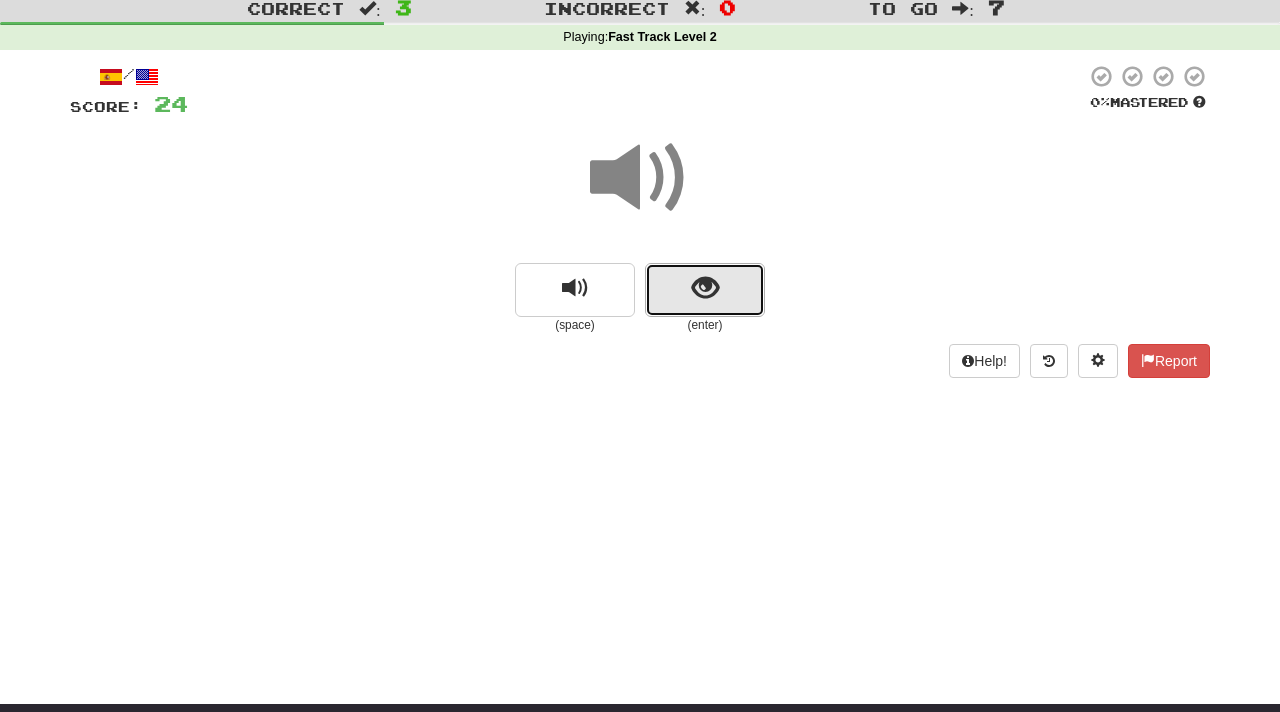 click at bounding box center [705, 290] 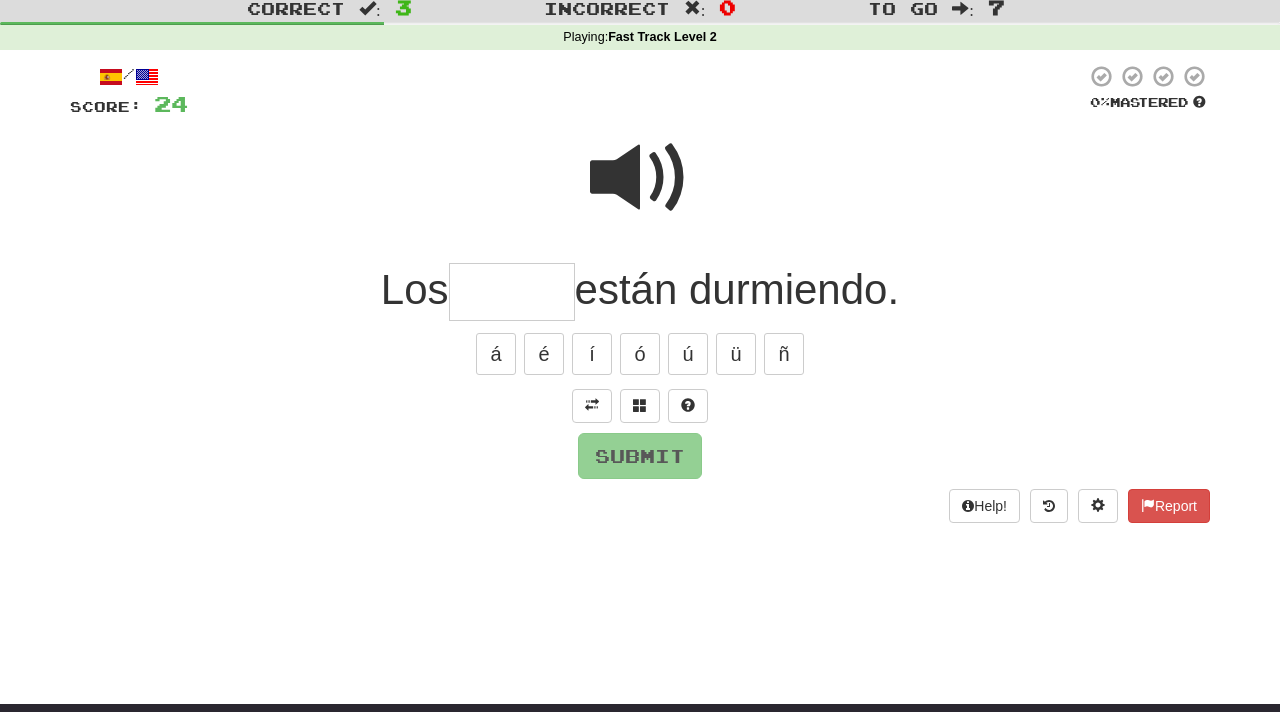 type on "*" 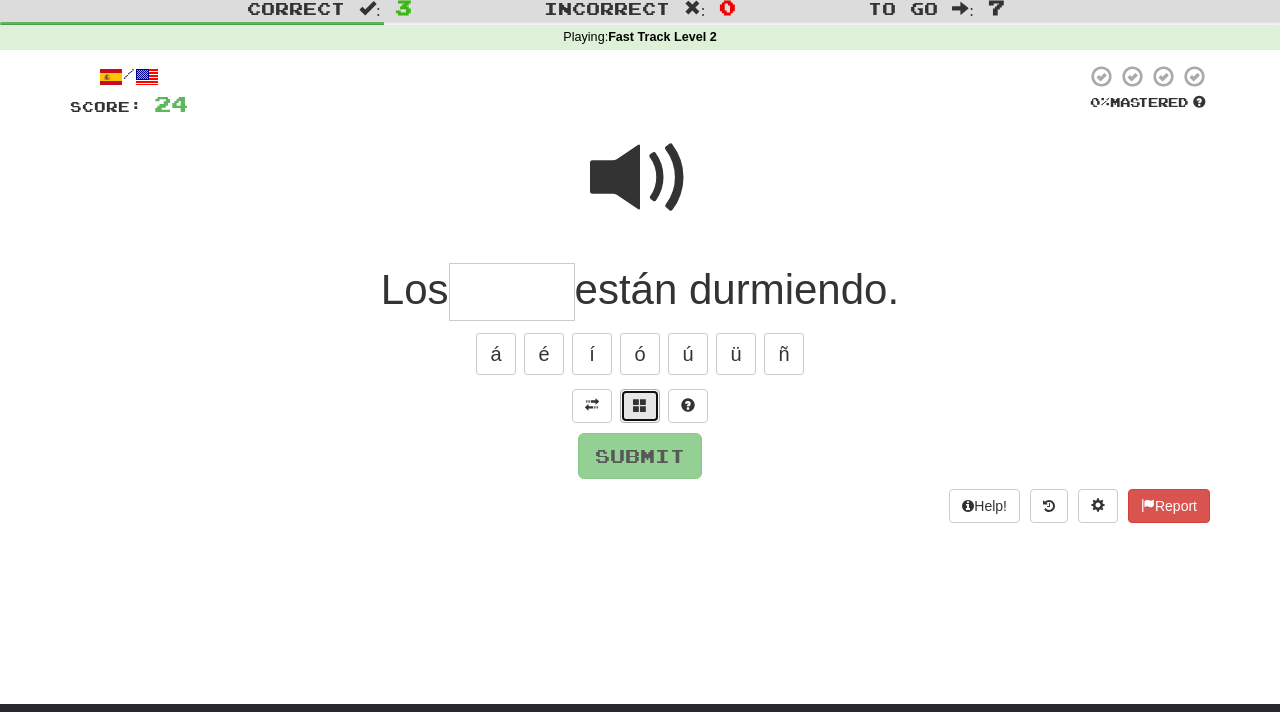 click at bounding box center [640, 405] 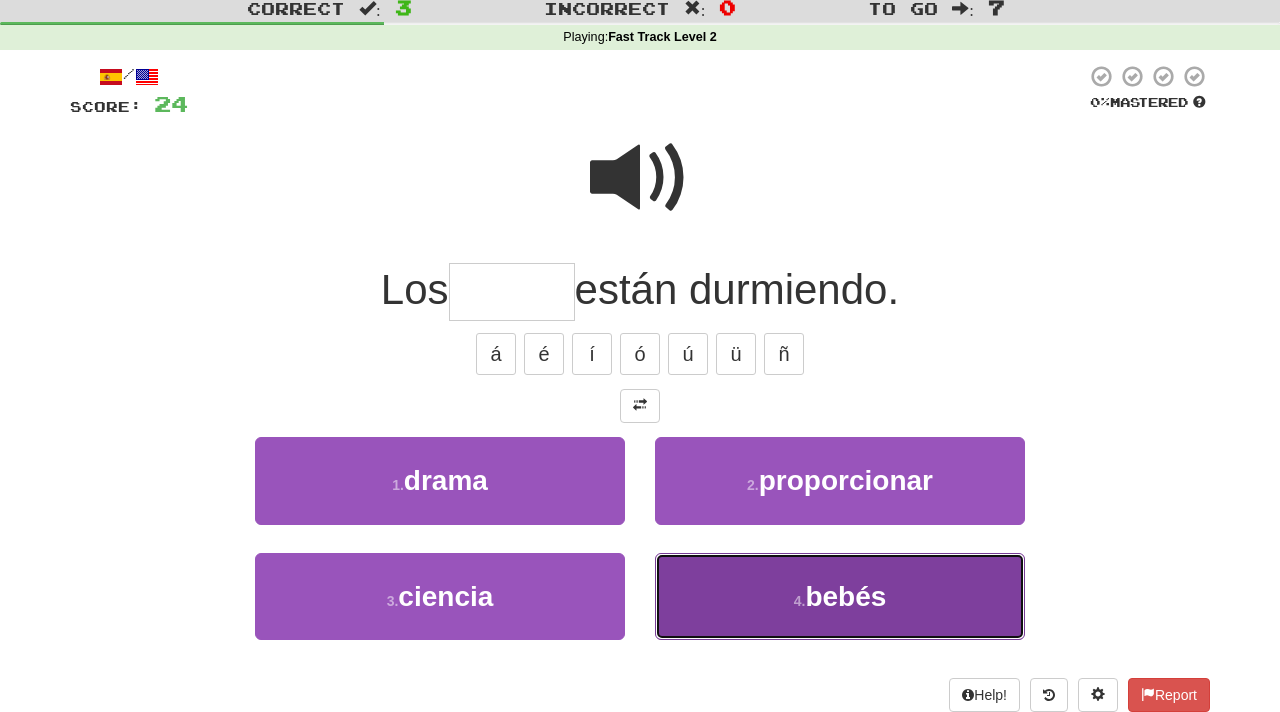 click on "bebés" at bounding box center (845, 596) 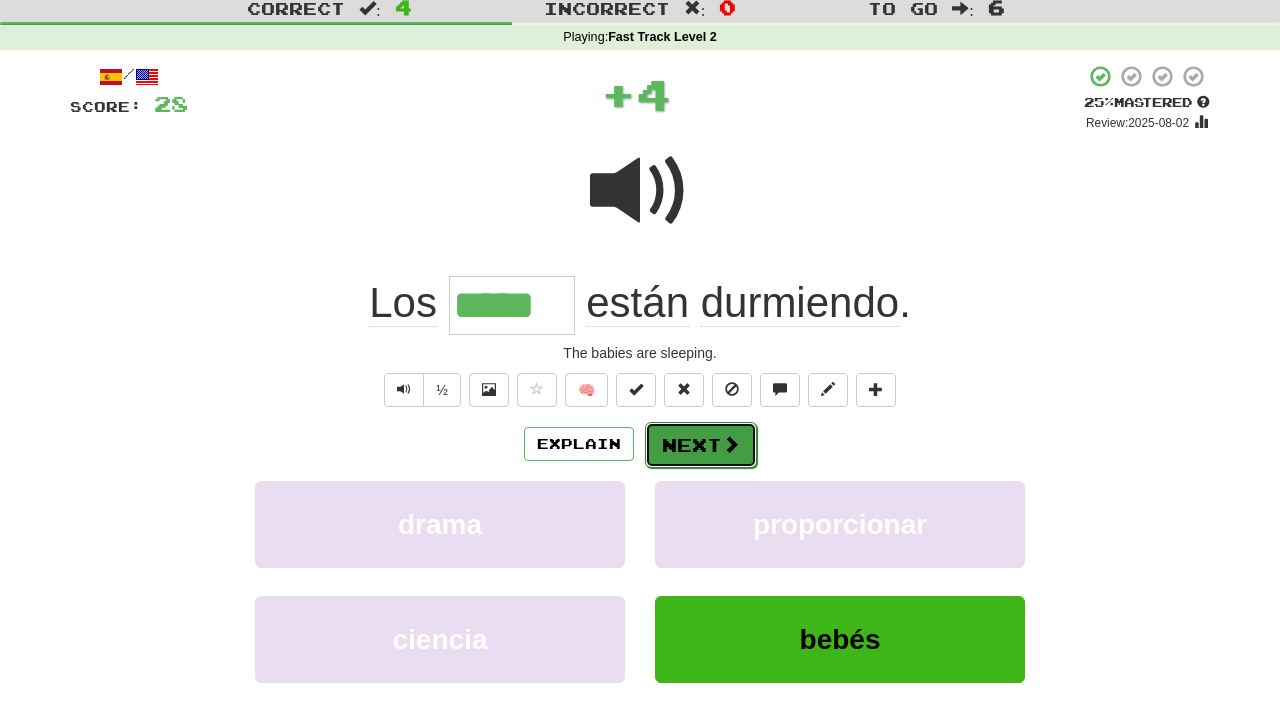 click at bounding box center (731, 444) 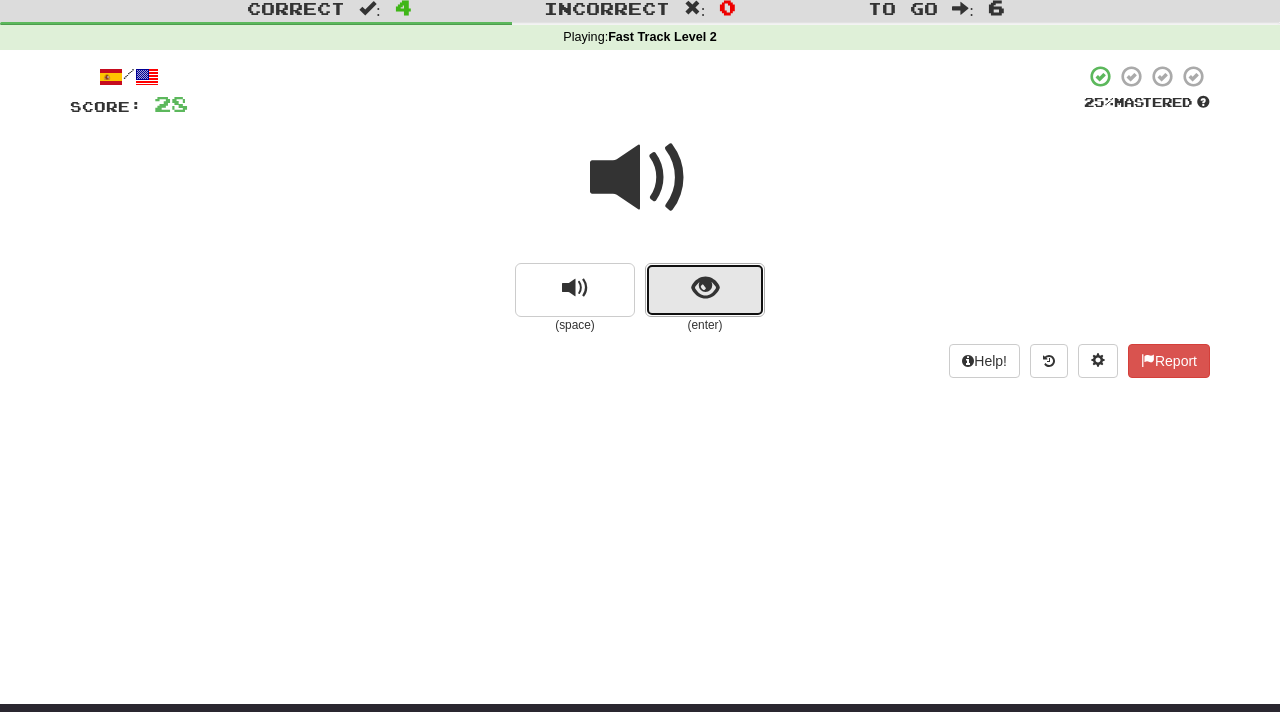 click at bounding box center (705, 288) 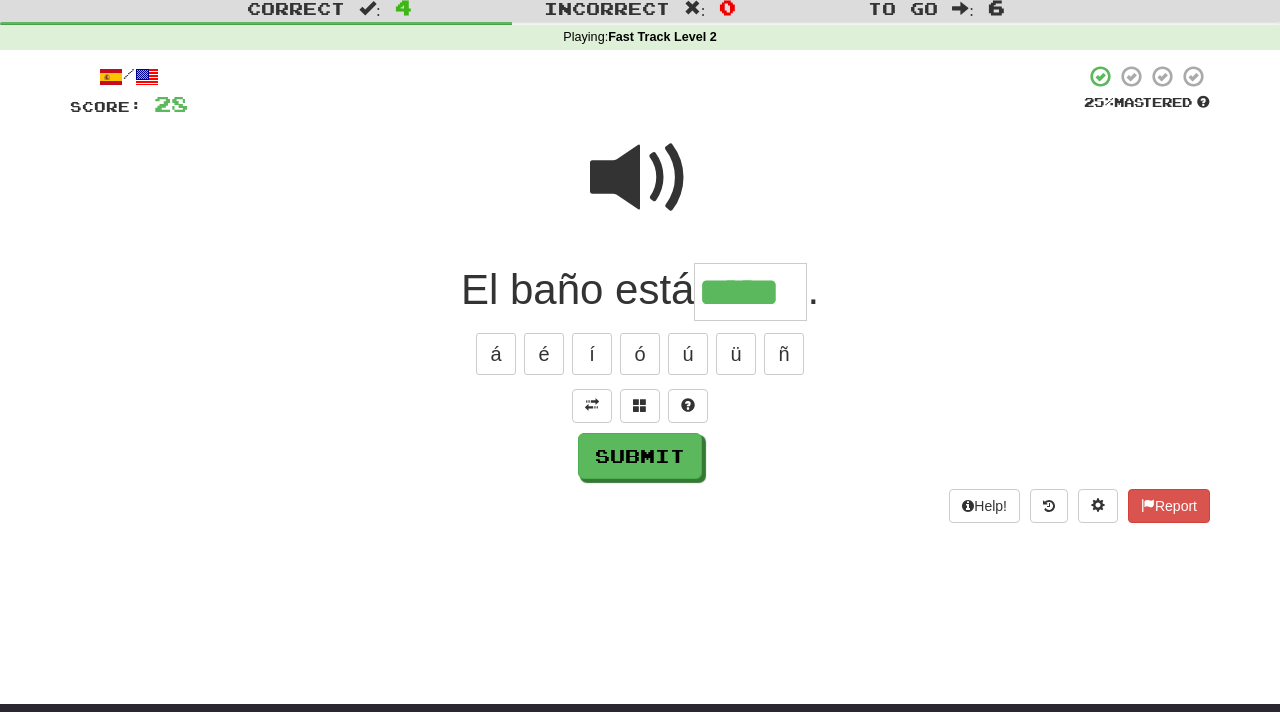 type on "*****" 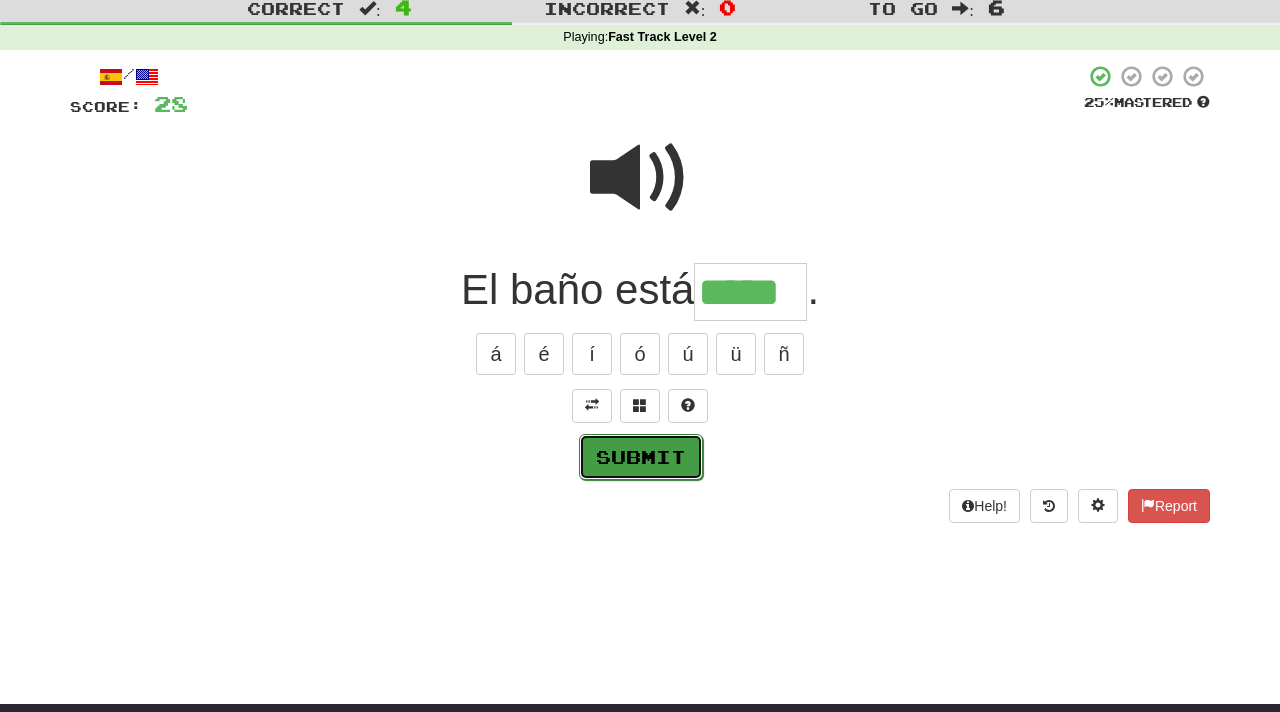 click on "Submit" at bounding box center [641, 457] 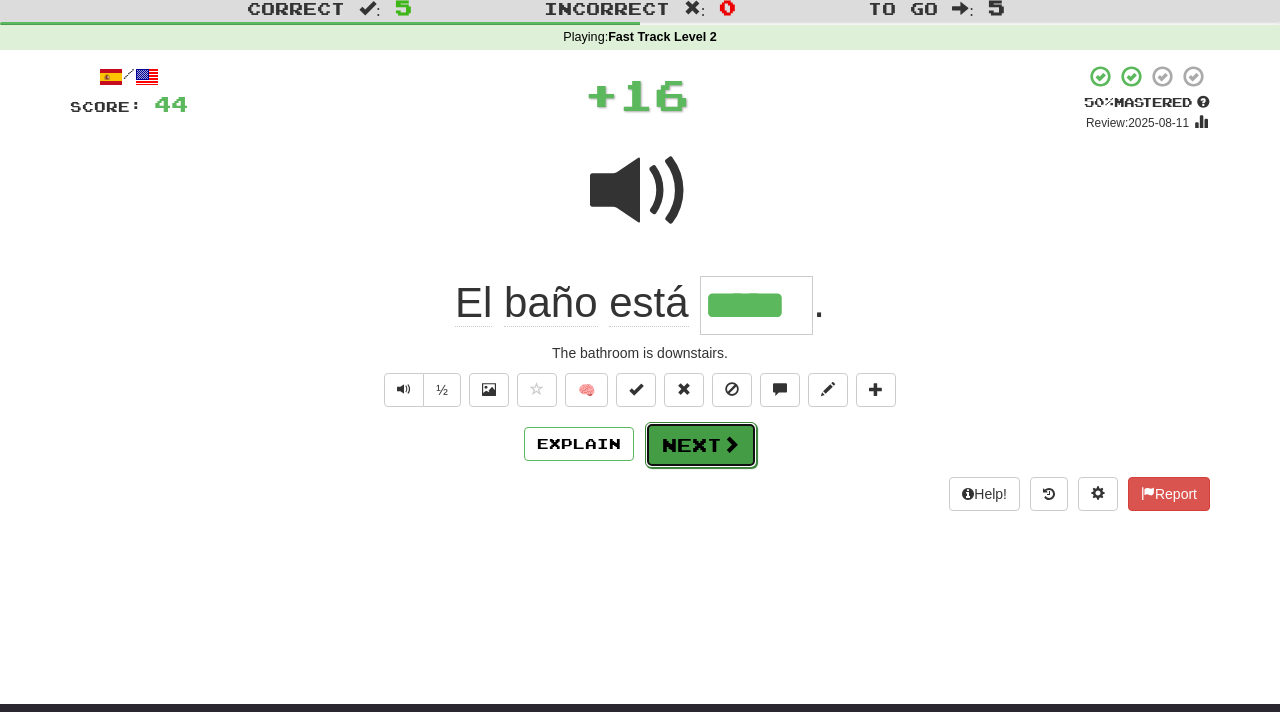click on "Next" at bounding box center (701, 445) 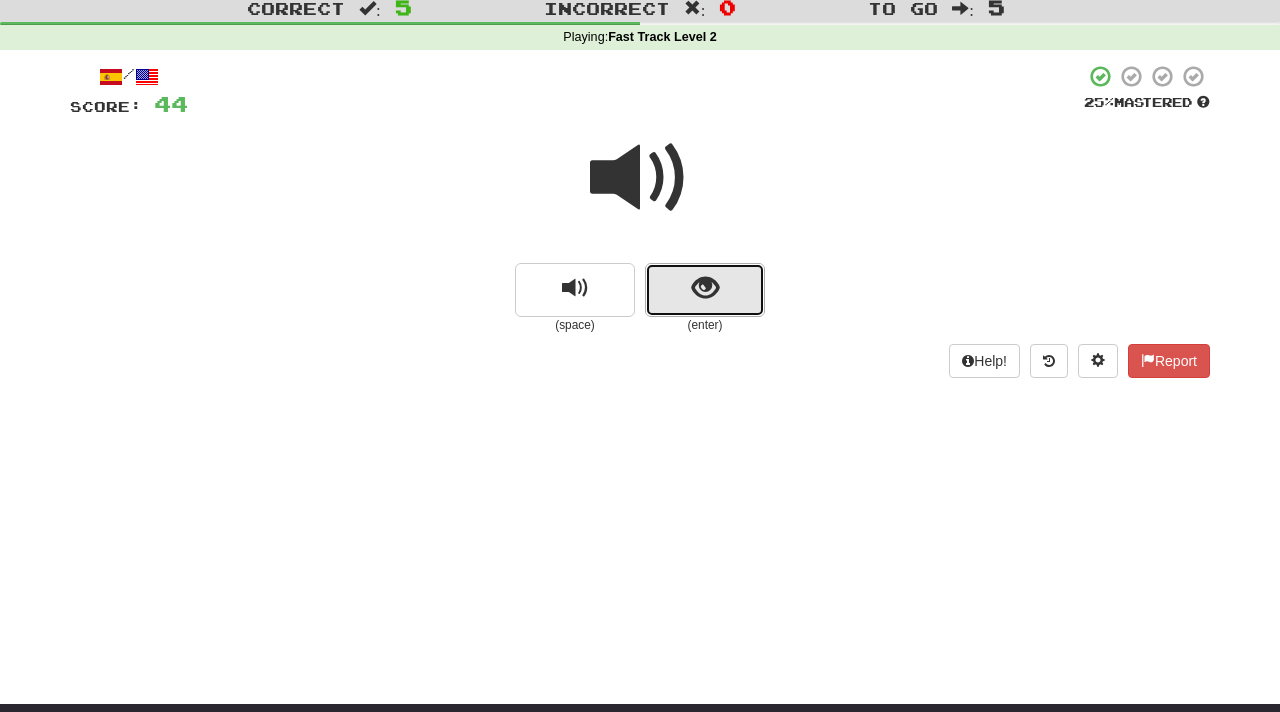 click at bounding box center (705, 288) 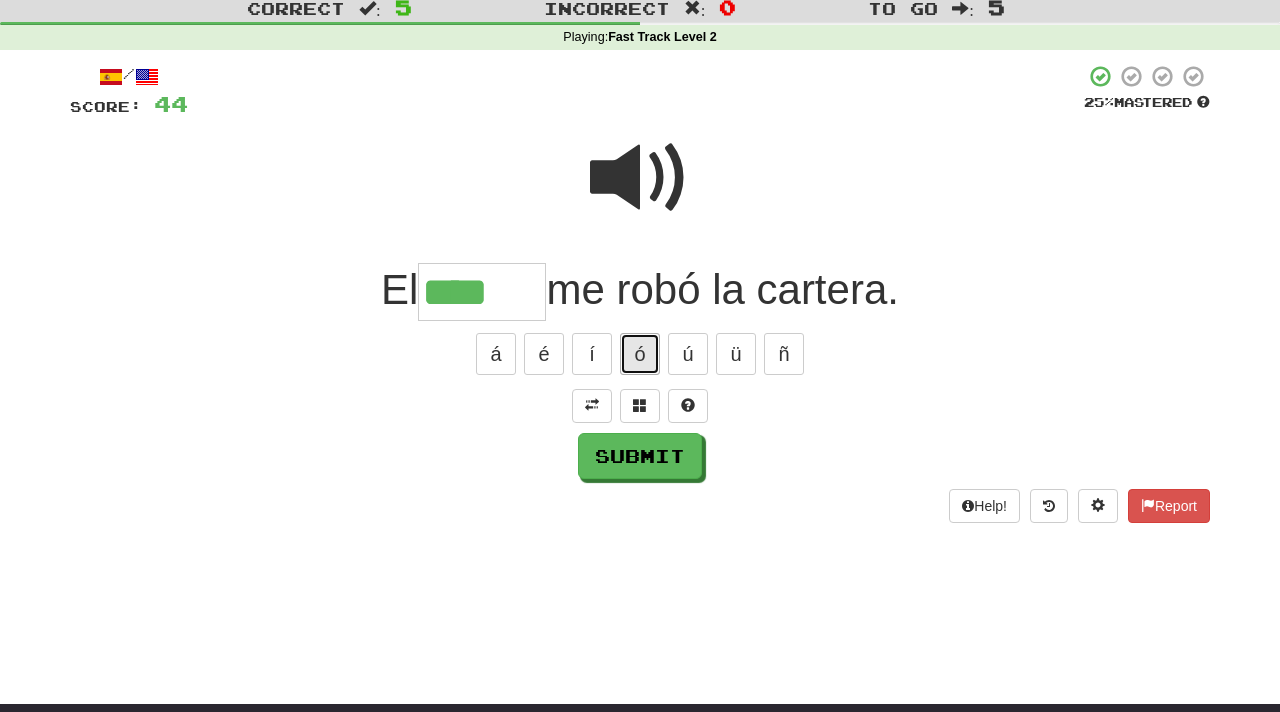 click on "ó" at bounding box center (640, 354) 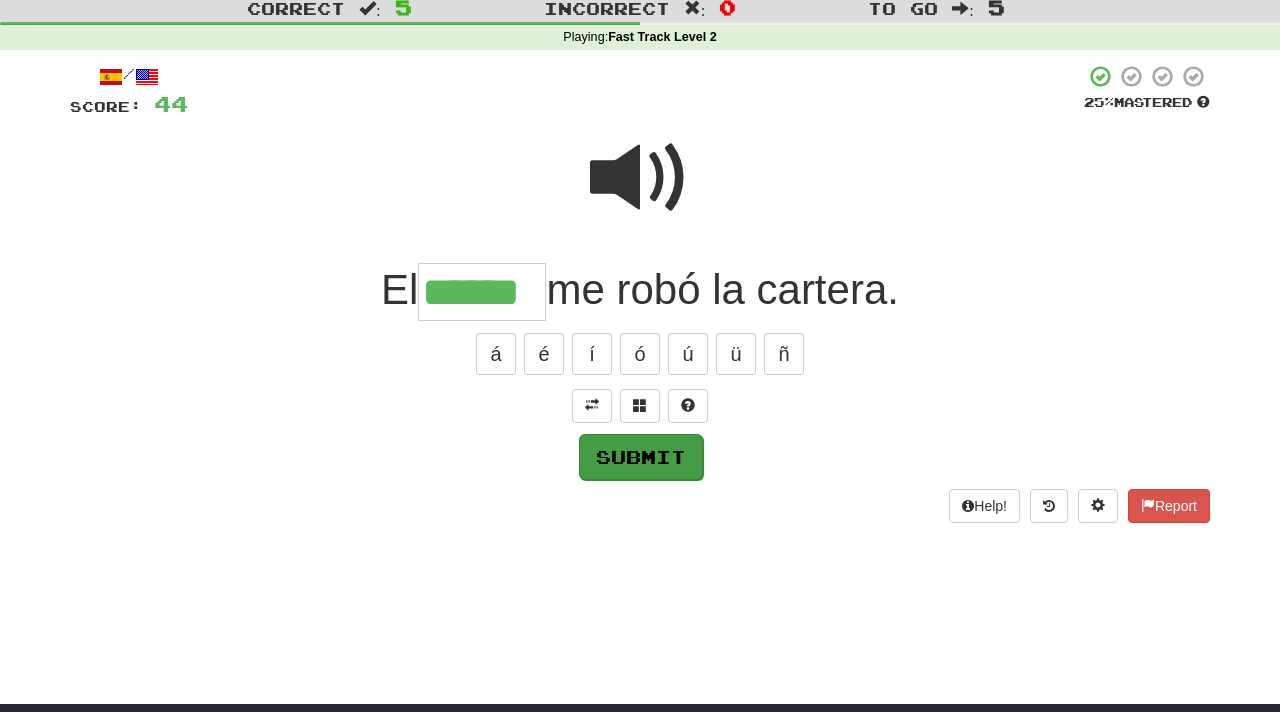 type on "******" 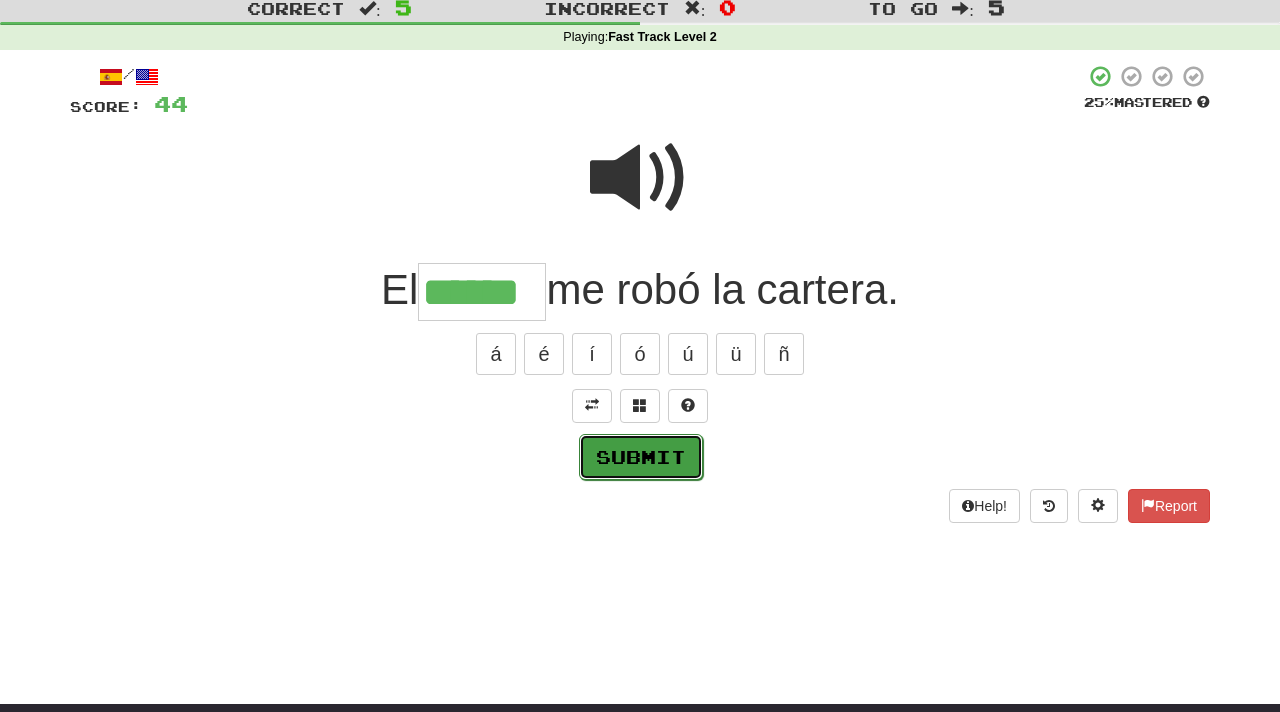 click on "Submit" at bounding box center (641, 457) 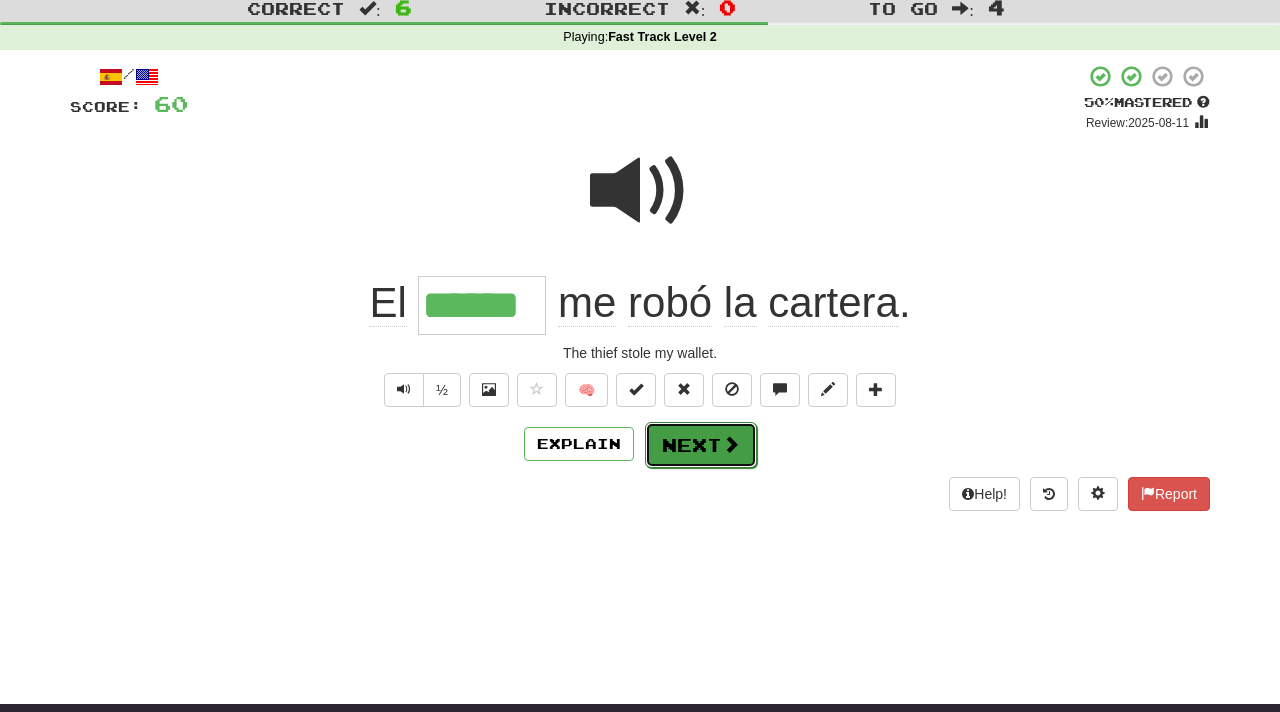 click on "Next" at bounding box center [701, 445] 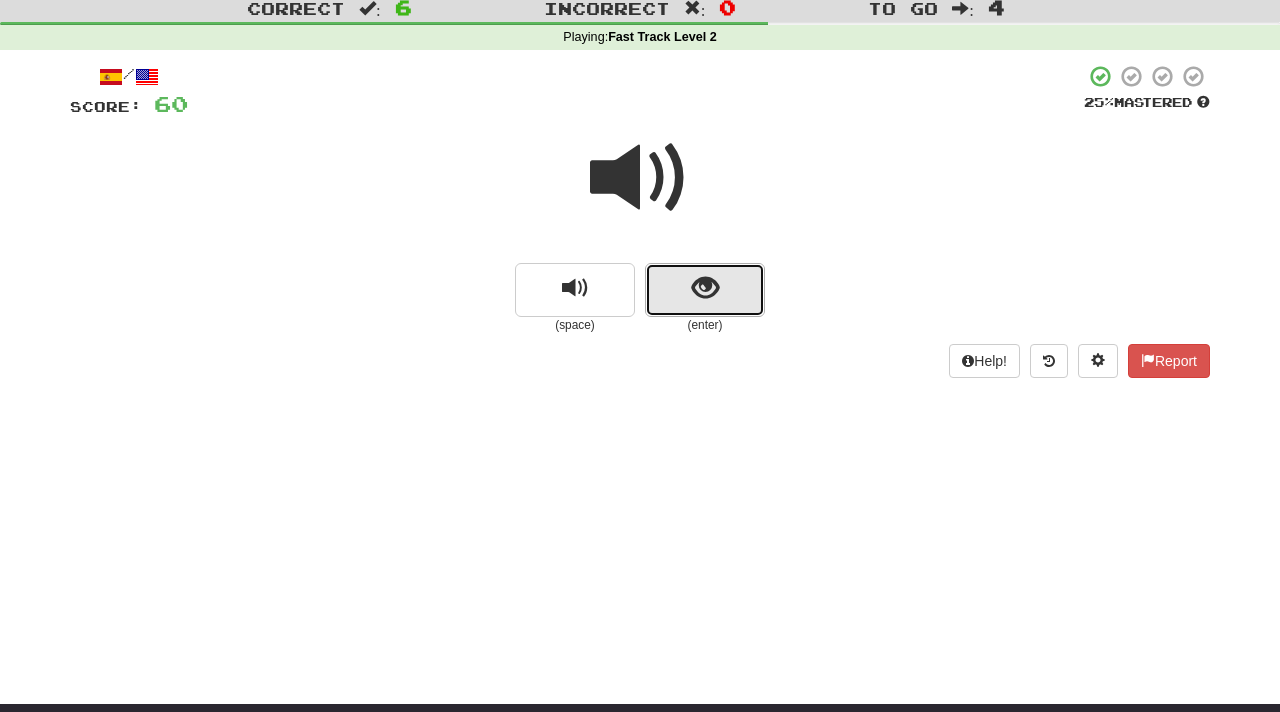 click at bounding box center [705, 288] 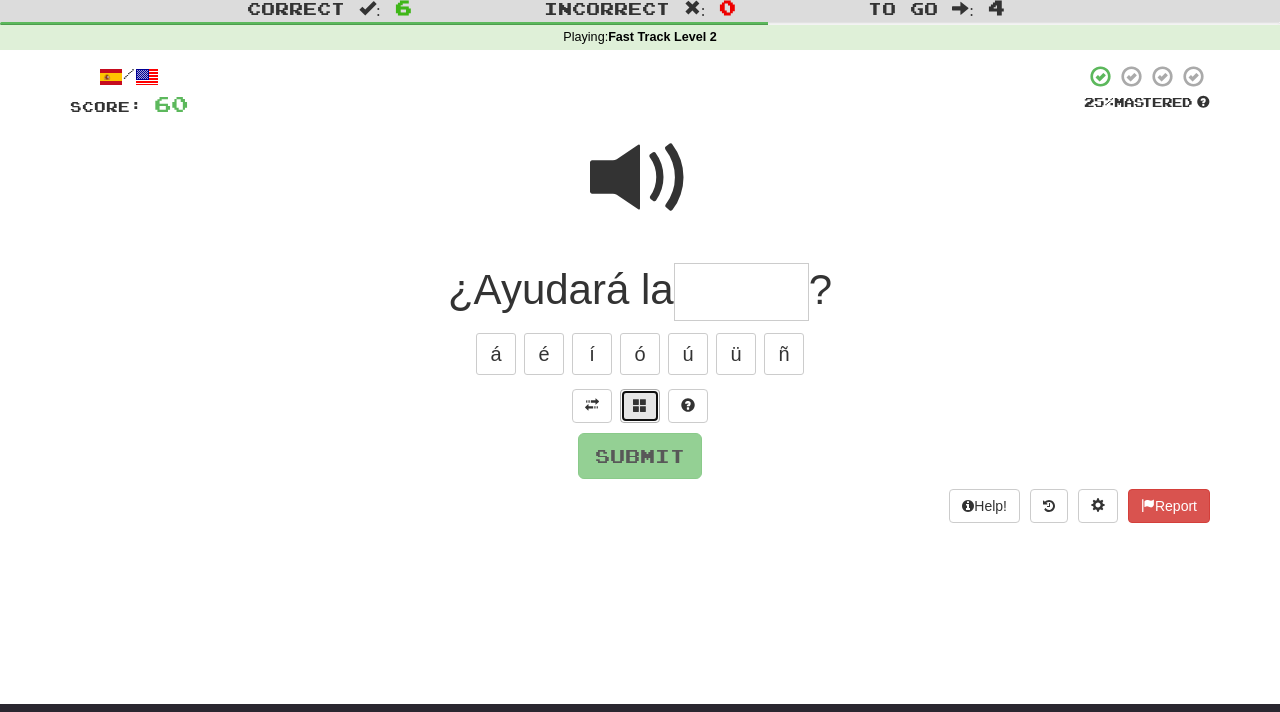 click at bounding box center [640, 405] 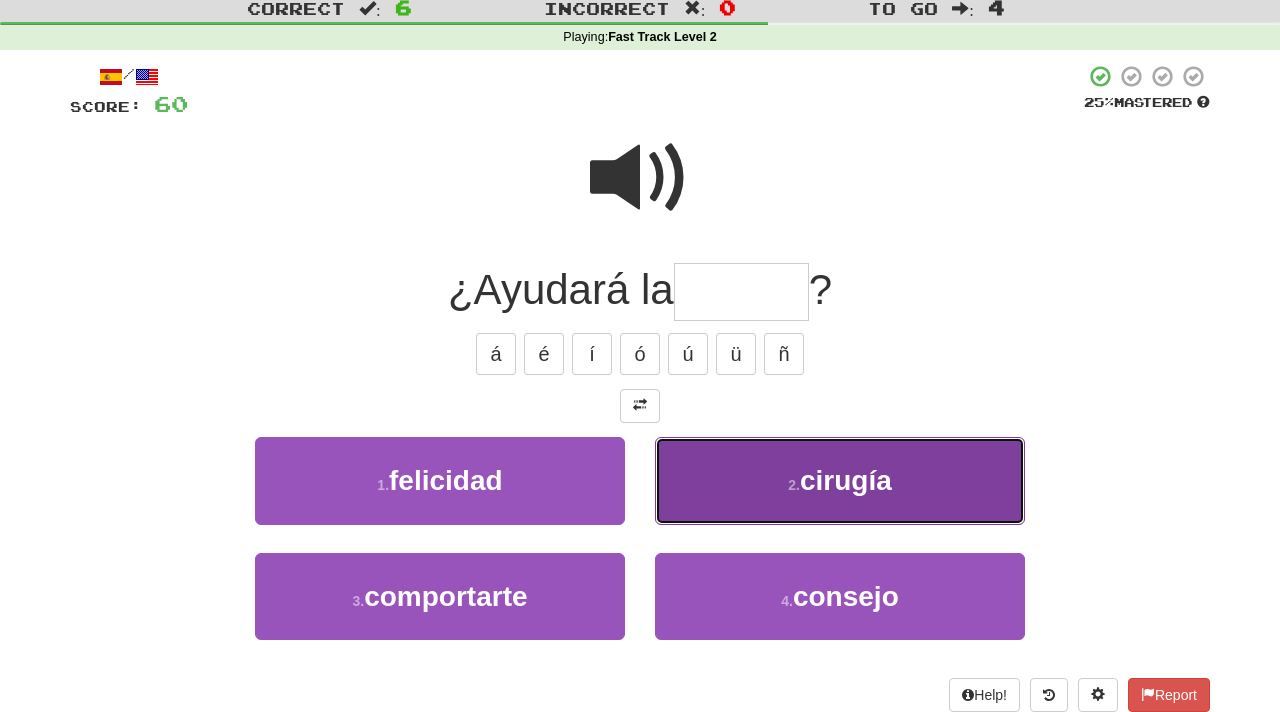 click on "2 .  cirugía" at bounding box center (840, 480) 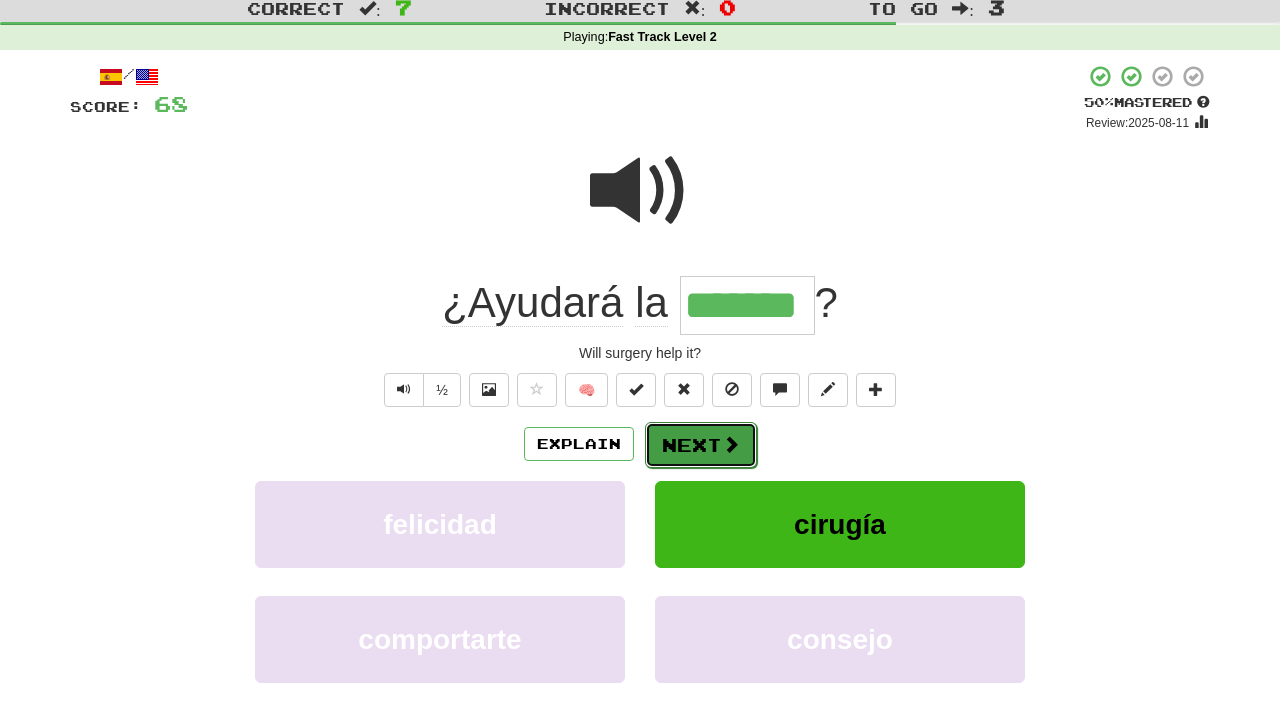 click on "Next" at bounding box center (701, 445) 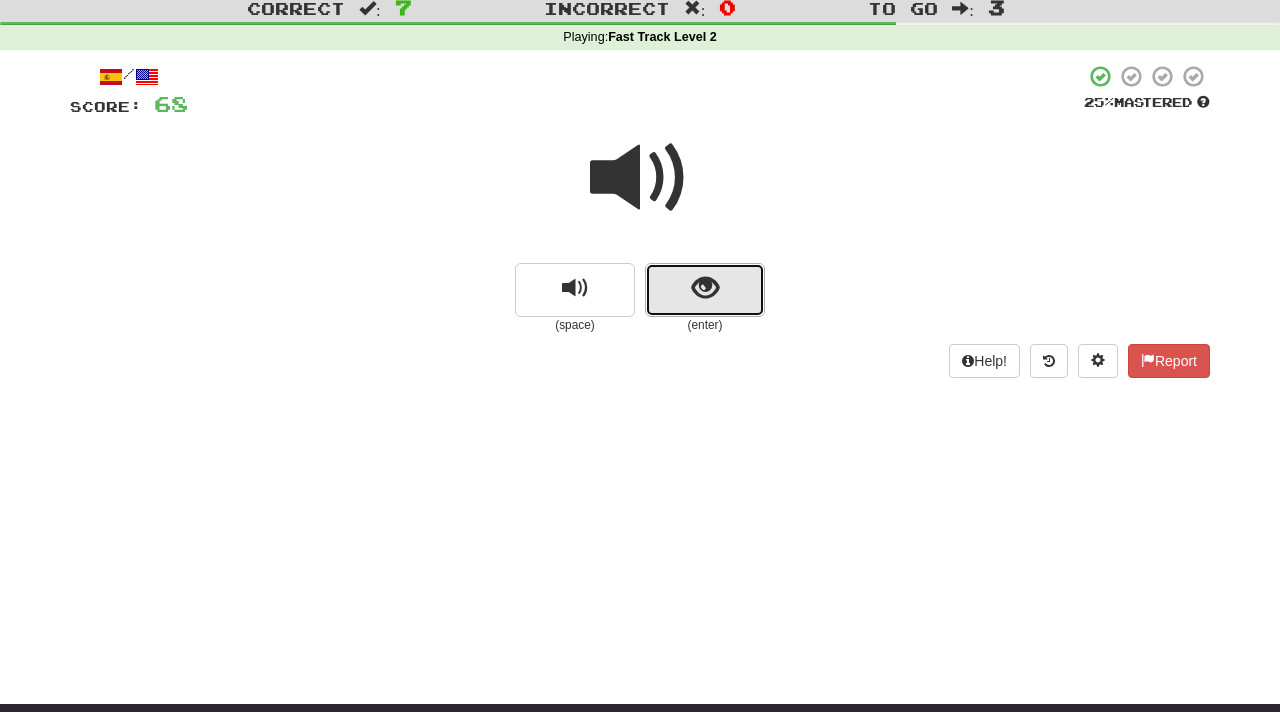click at bounding box center (705, 288) 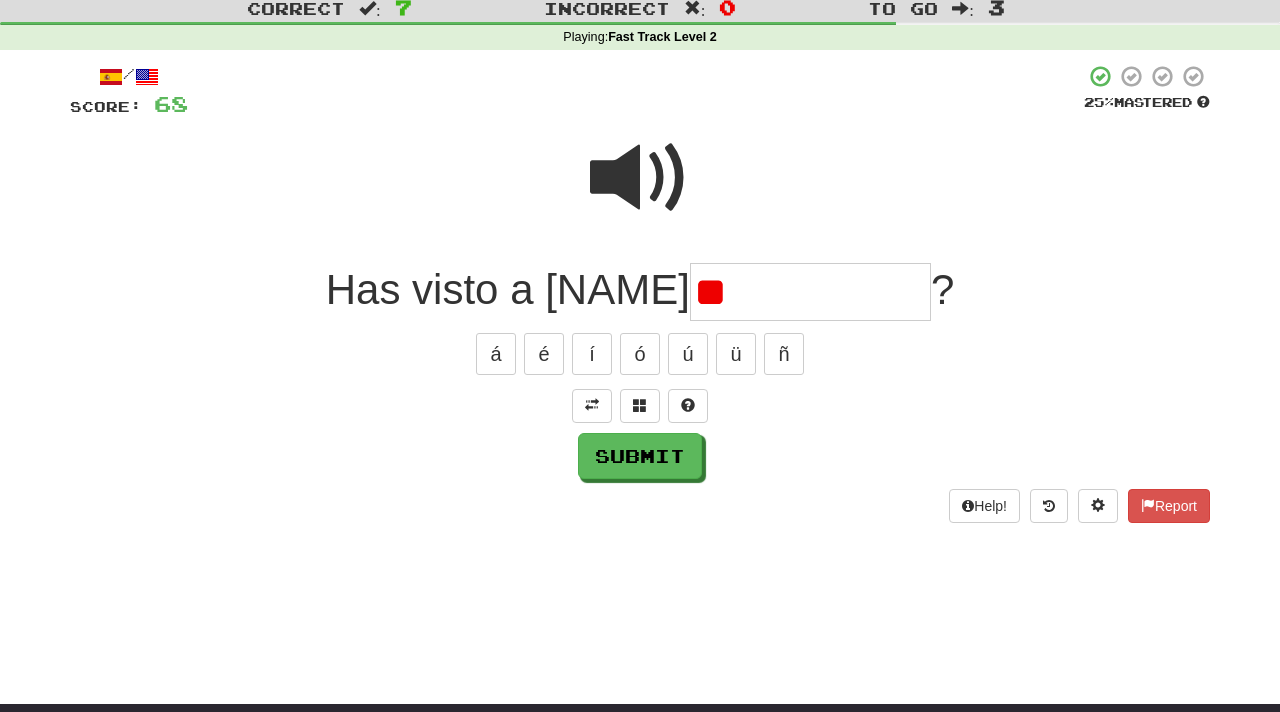 type on "*" 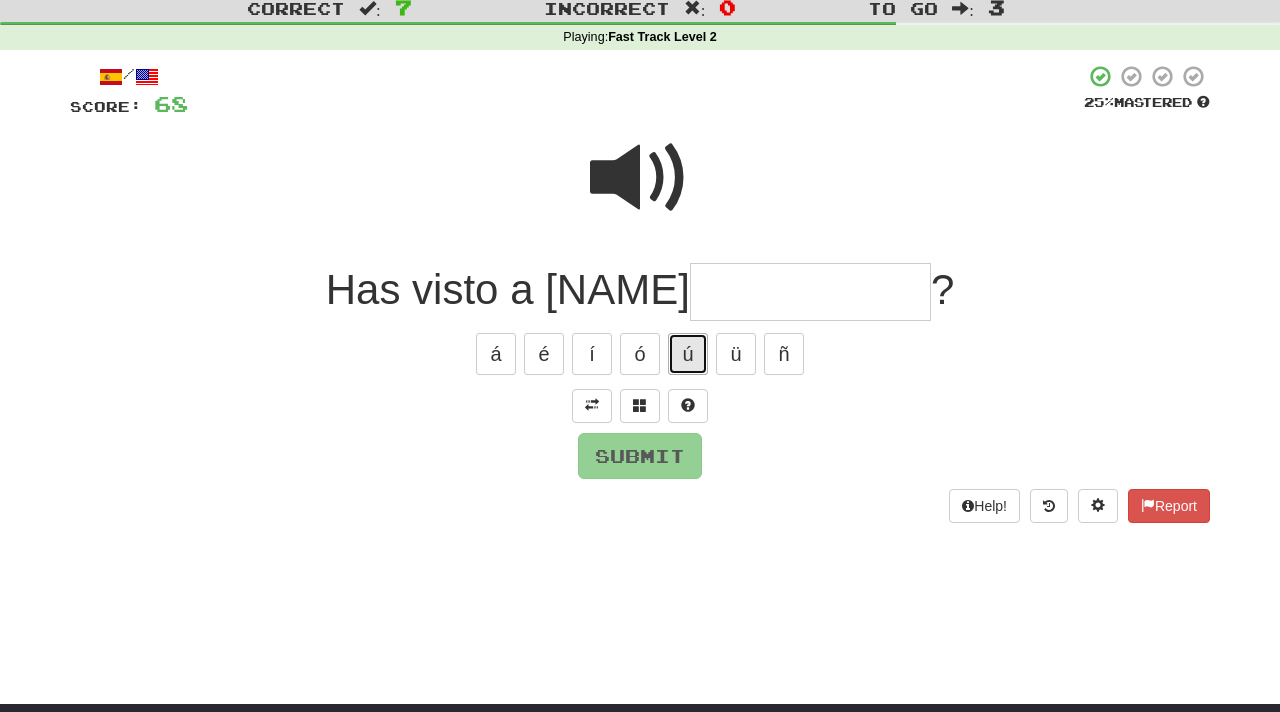 click on "ú" at bounding box center [688, 354] 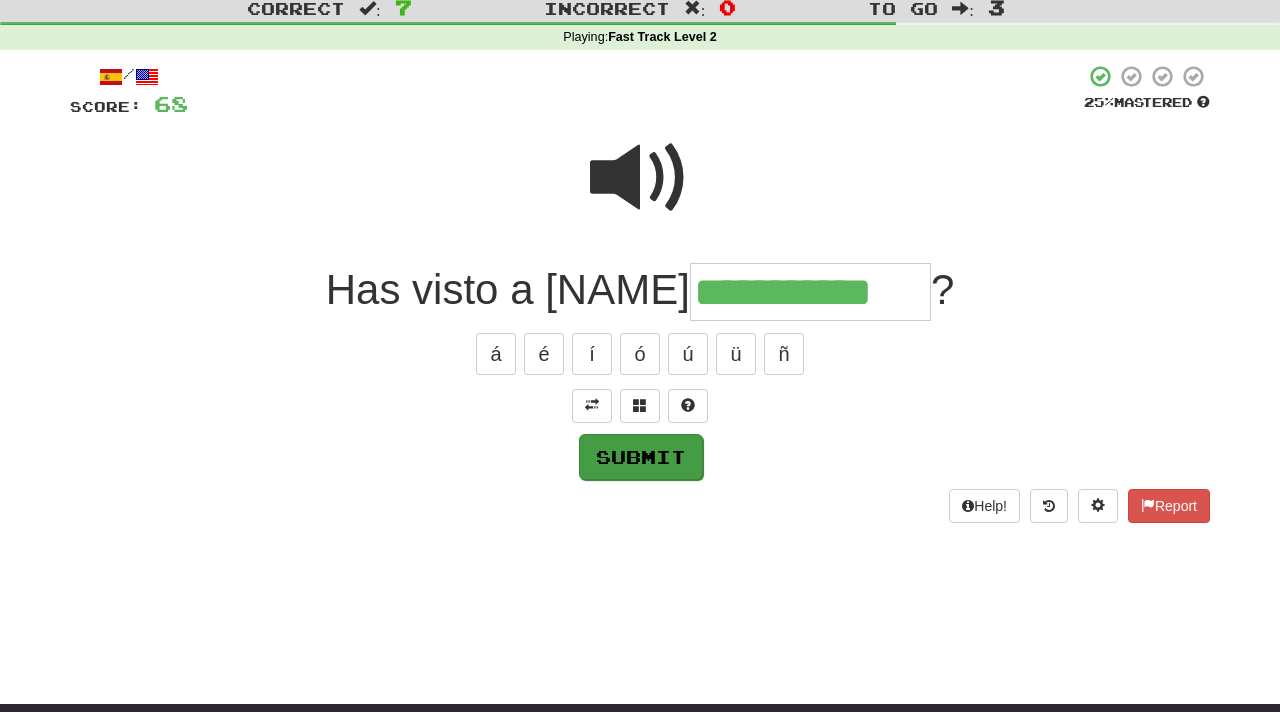 type on "**********" 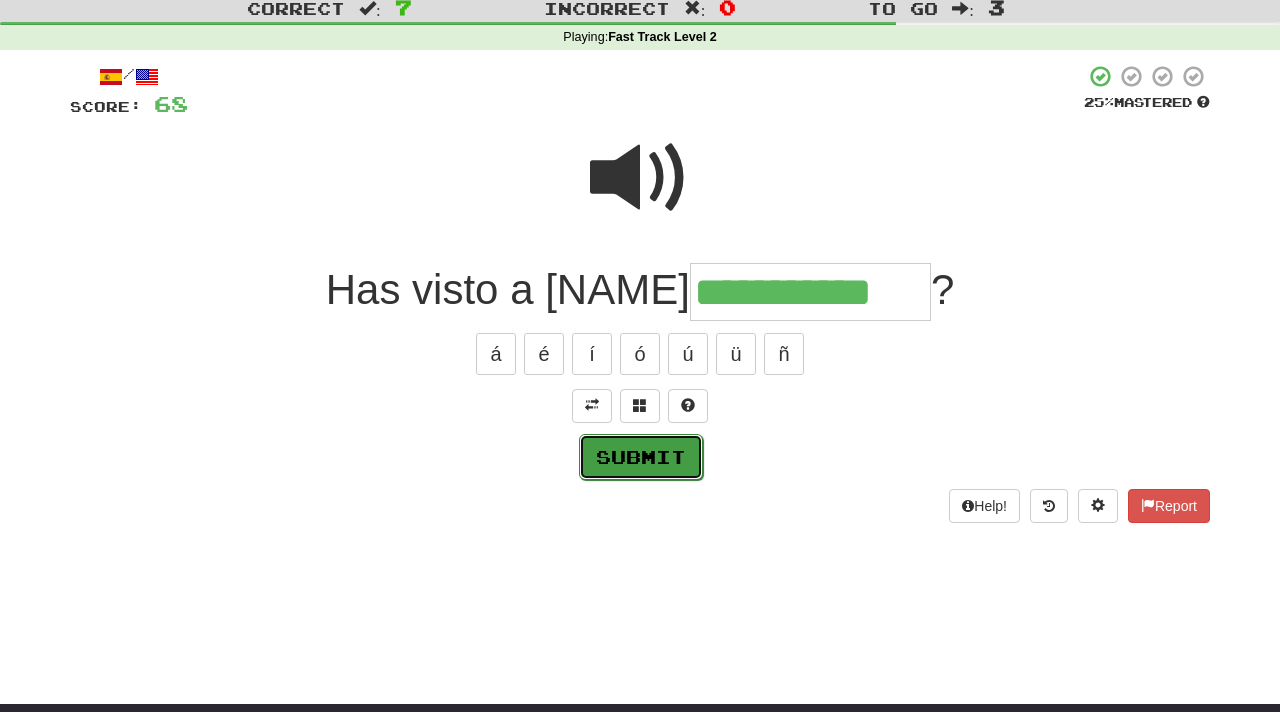 click on "Submit" at bounding box center (641, 457) 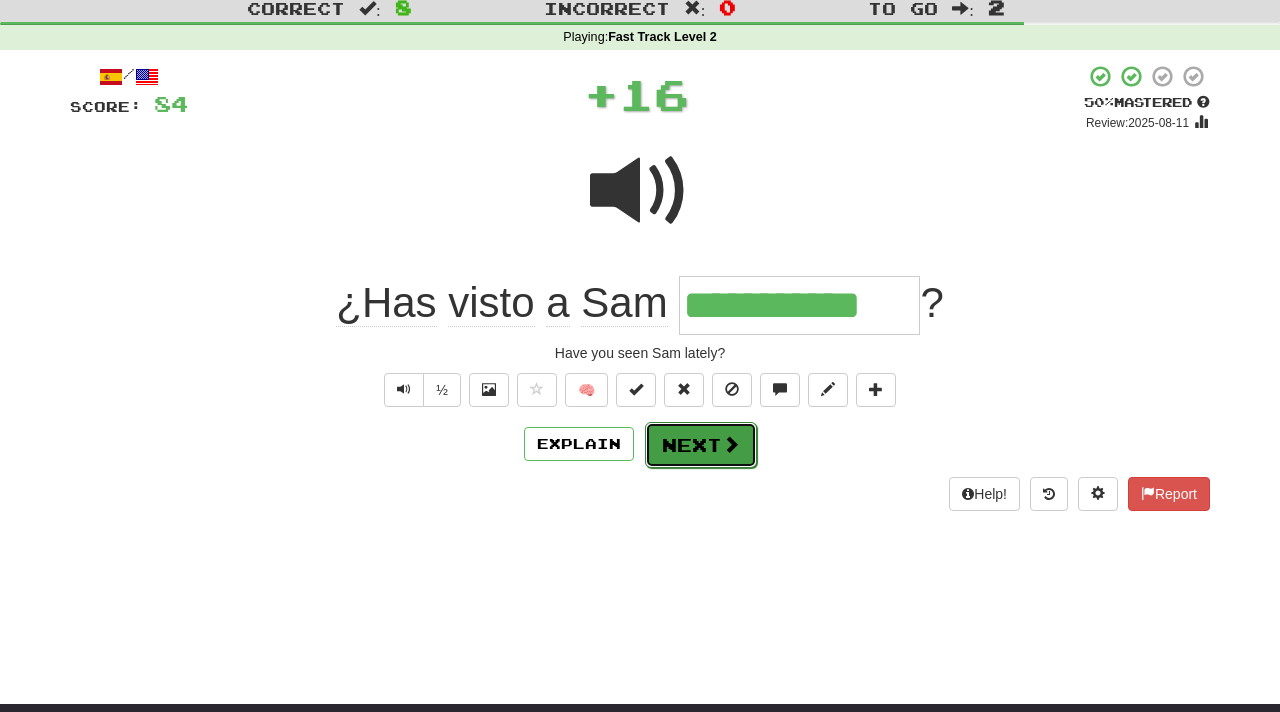click on "Next" at bounding box center (701, 445) 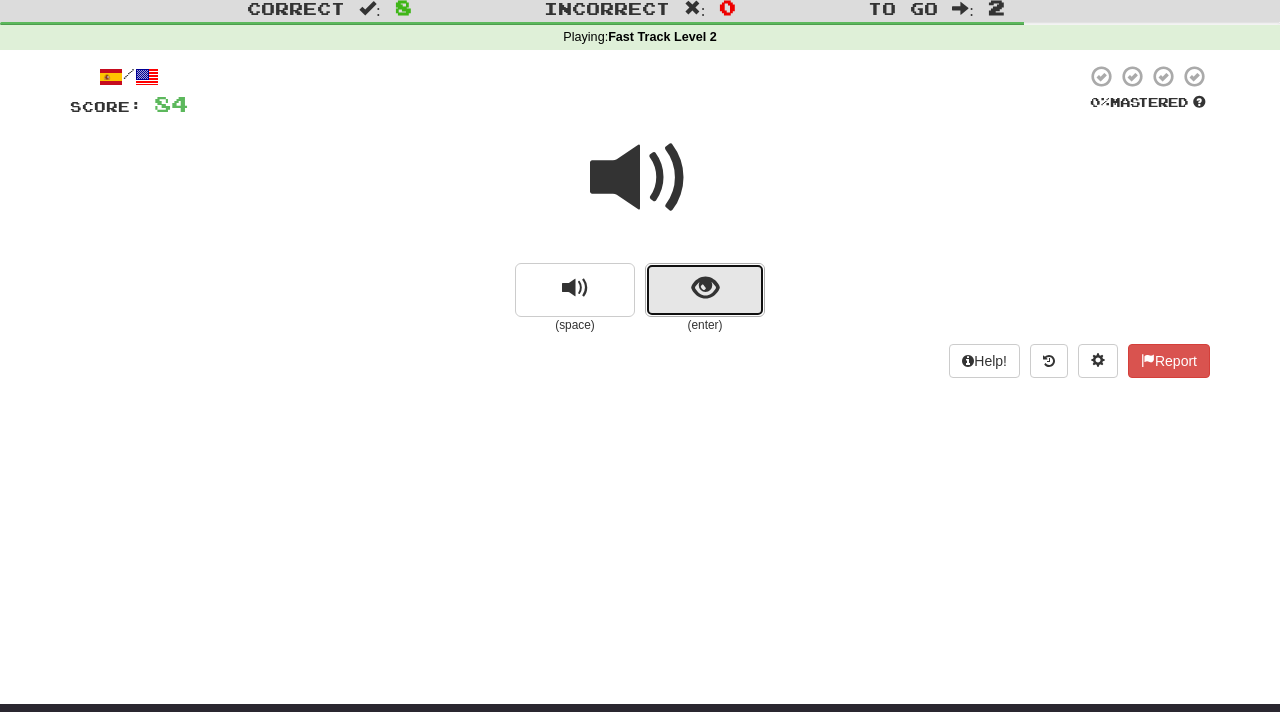 click at bounding box center [705, 290] 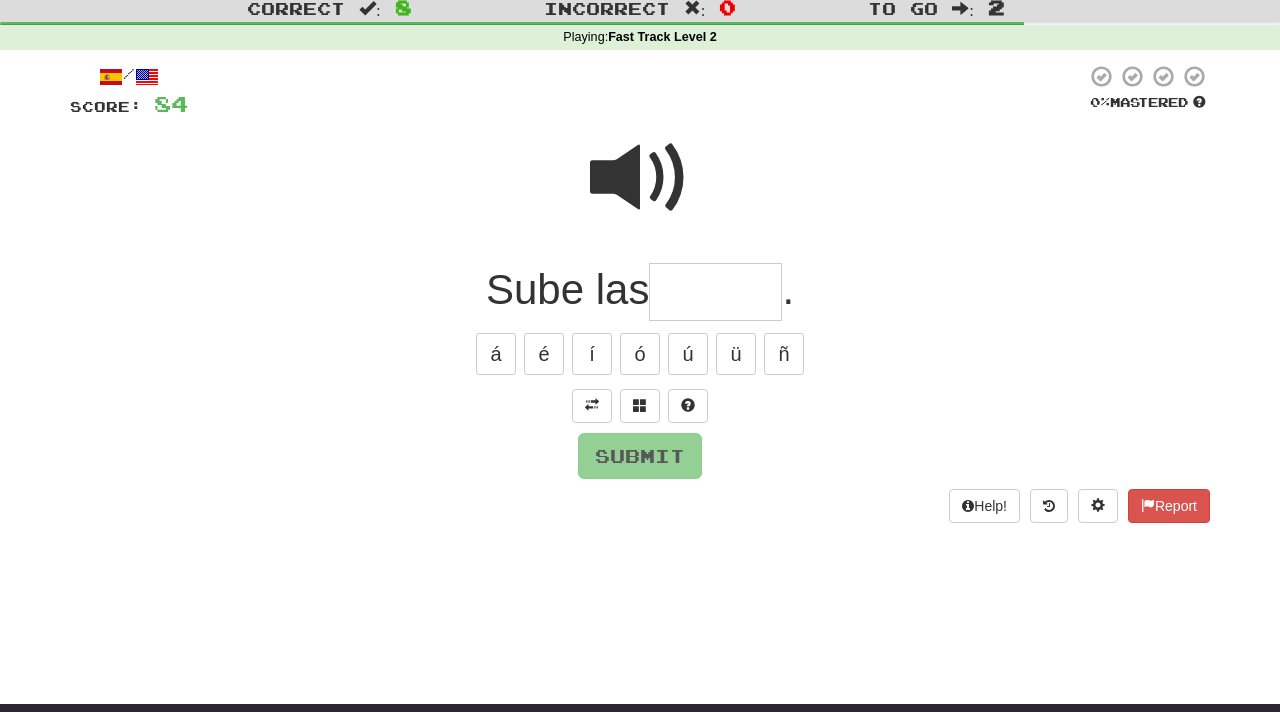 click at bounding box center [715, 292] 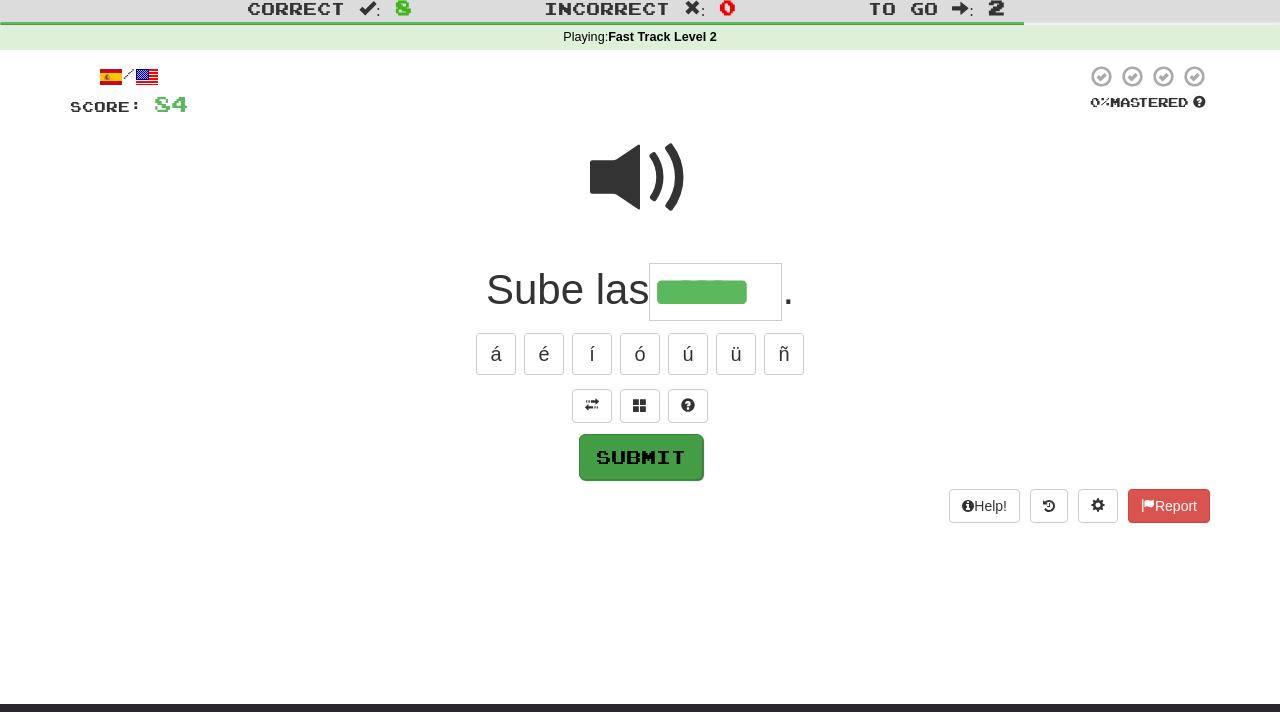 type on "******" 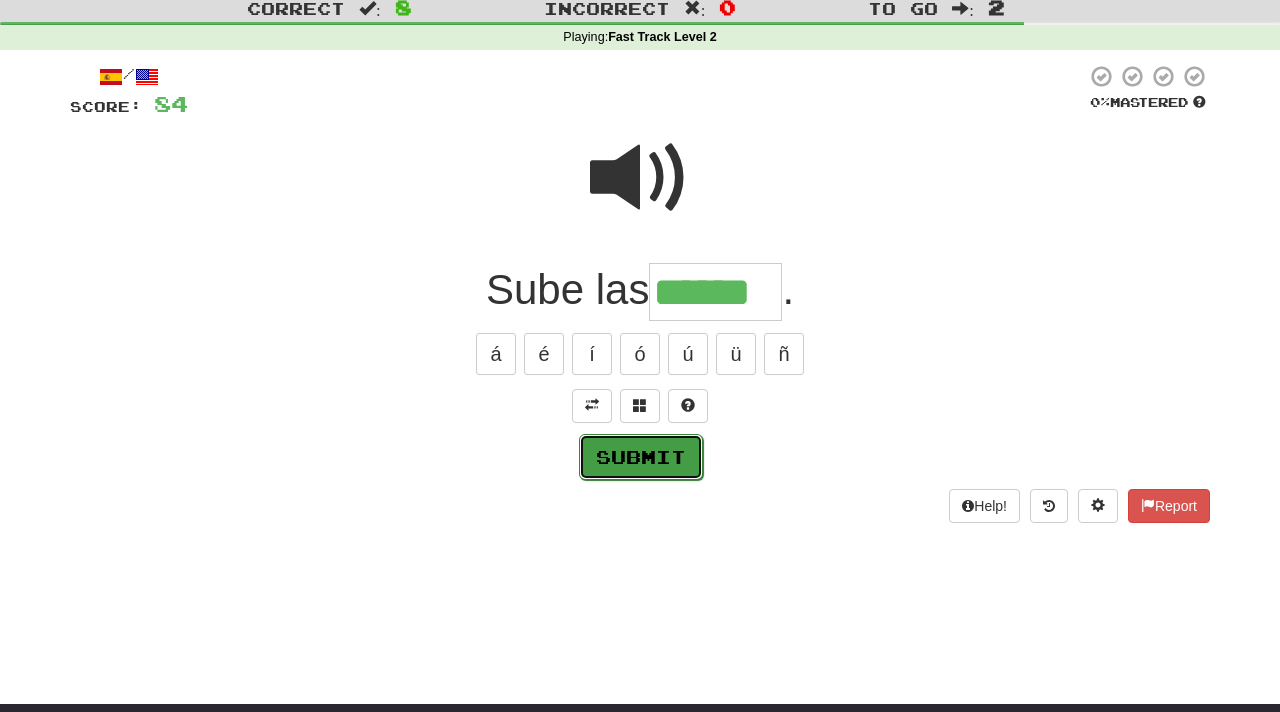 click on "Submit" at bounding box center [641, 457] 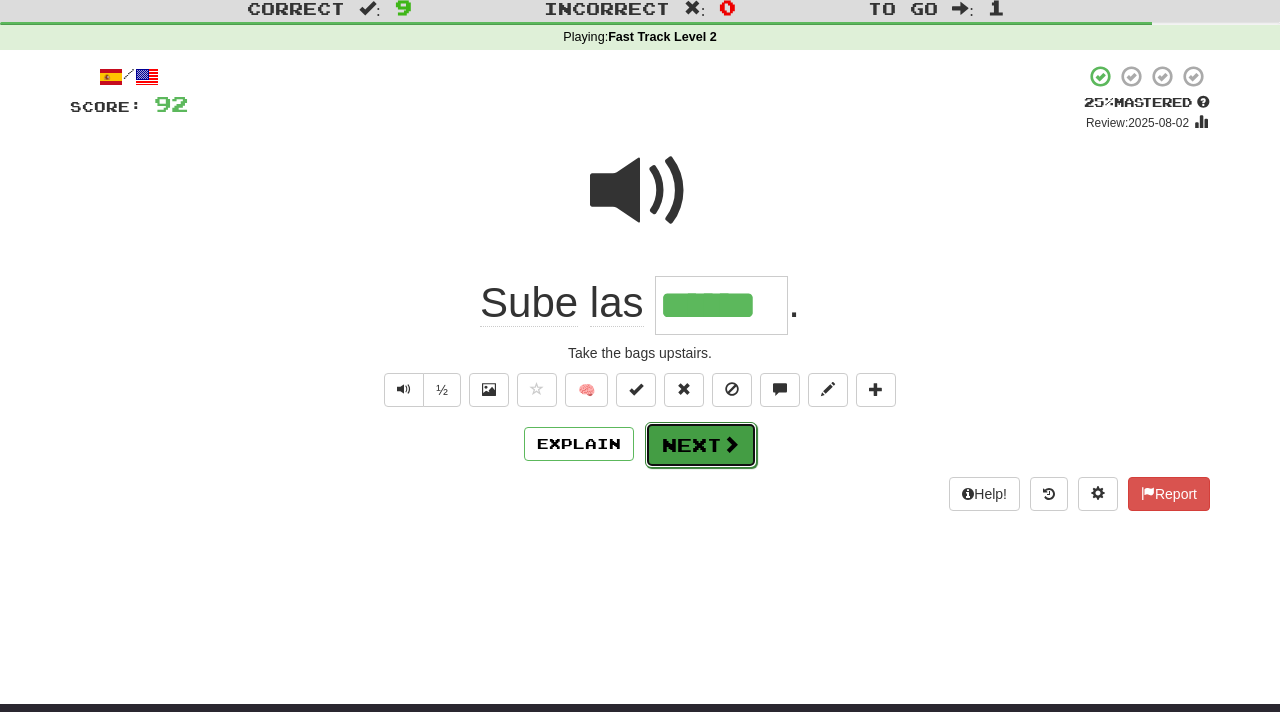 click on "Next" at bounding box center [701, 445] 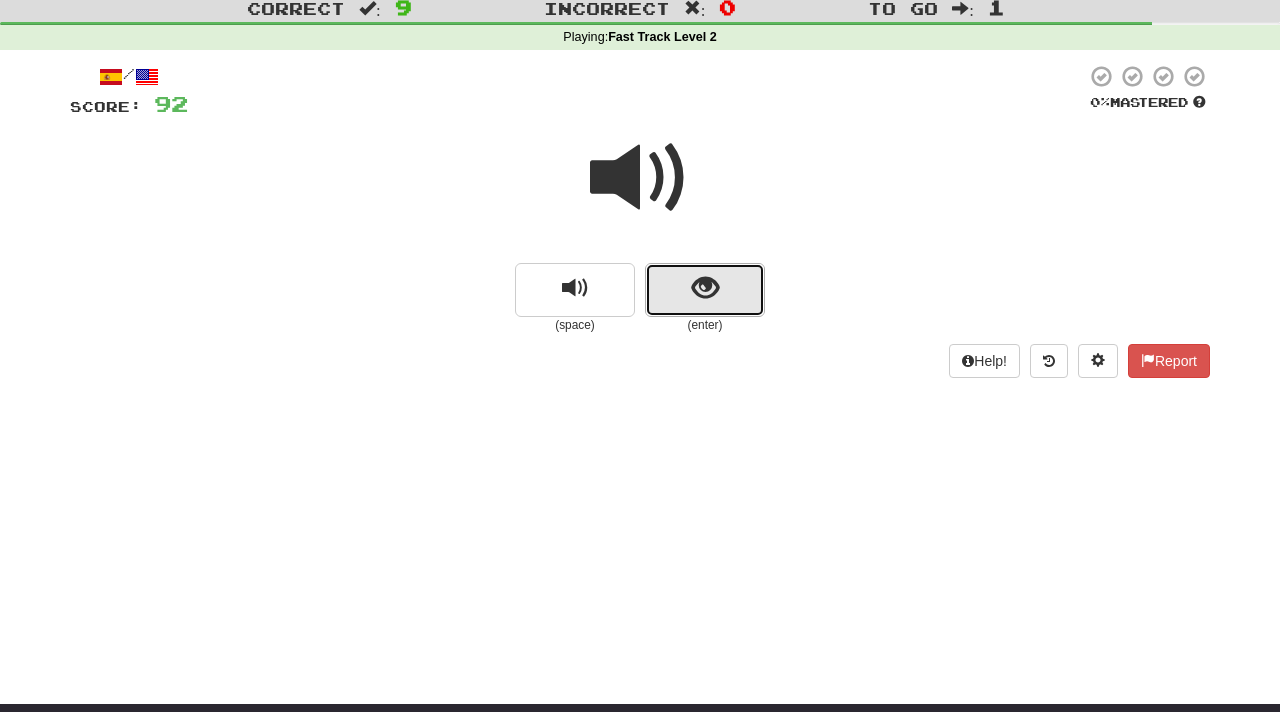 click at bounding box center (705, 288) 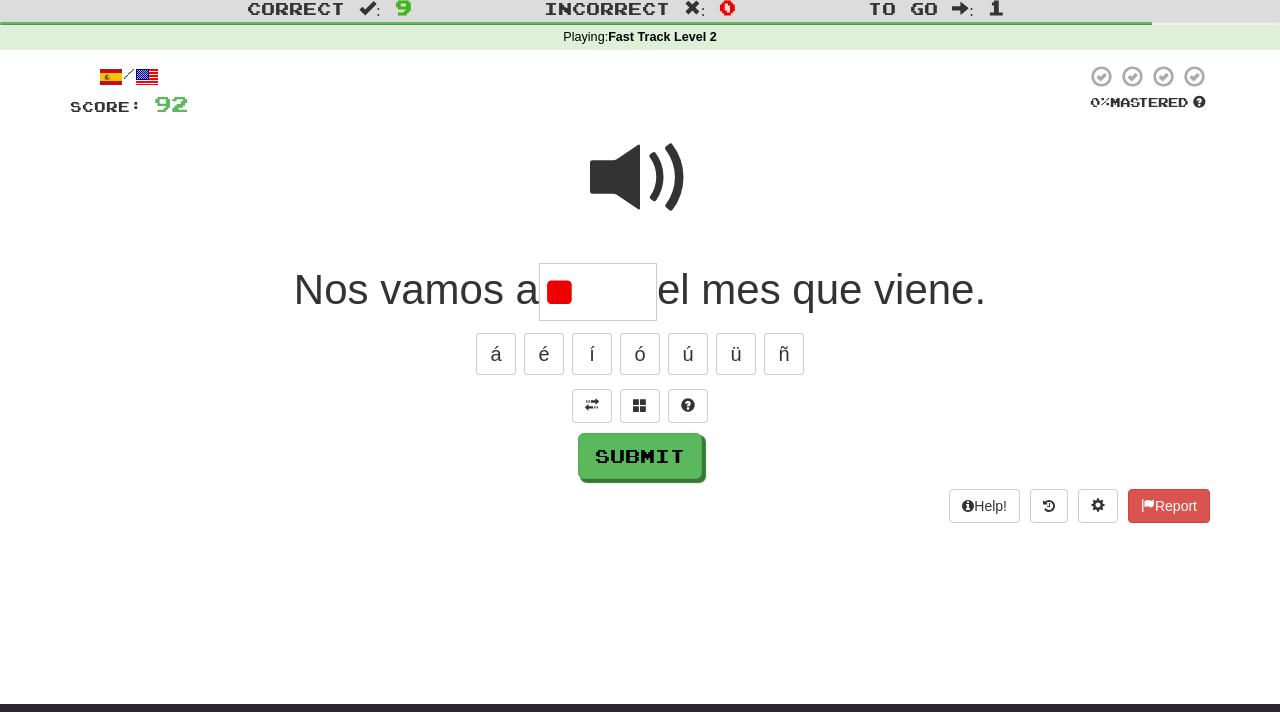 type on "*" 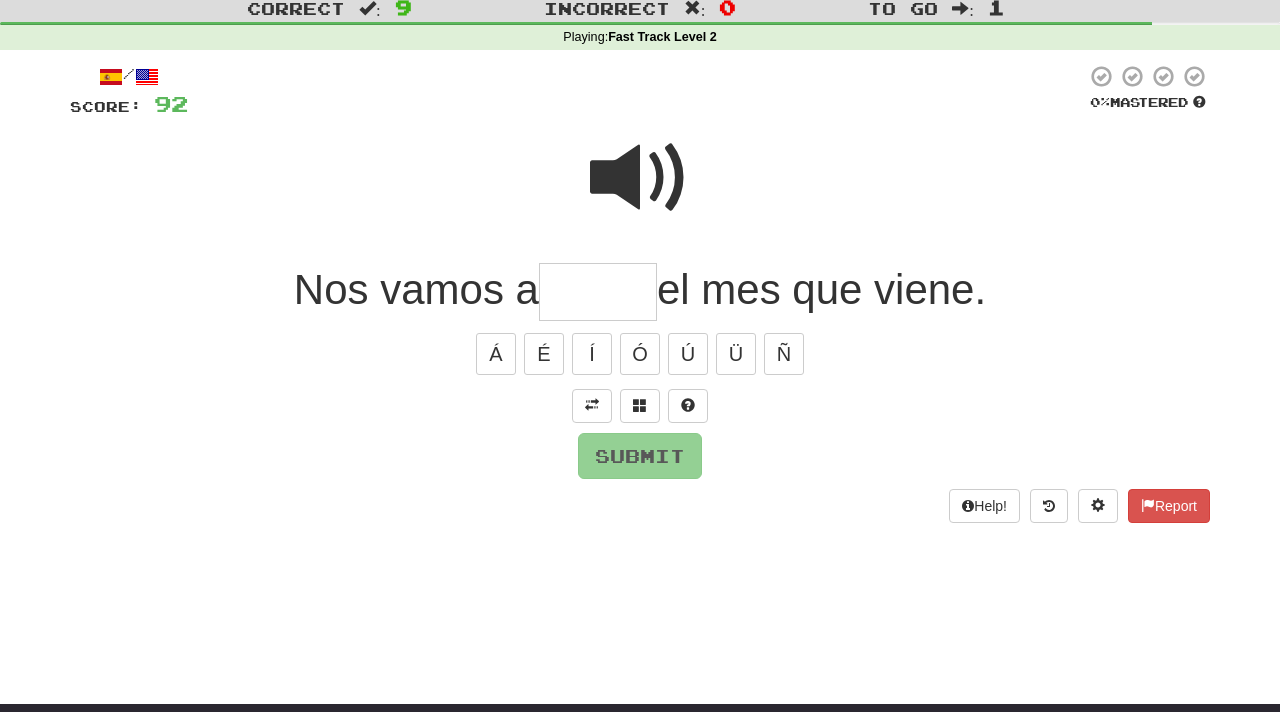 type on "*" 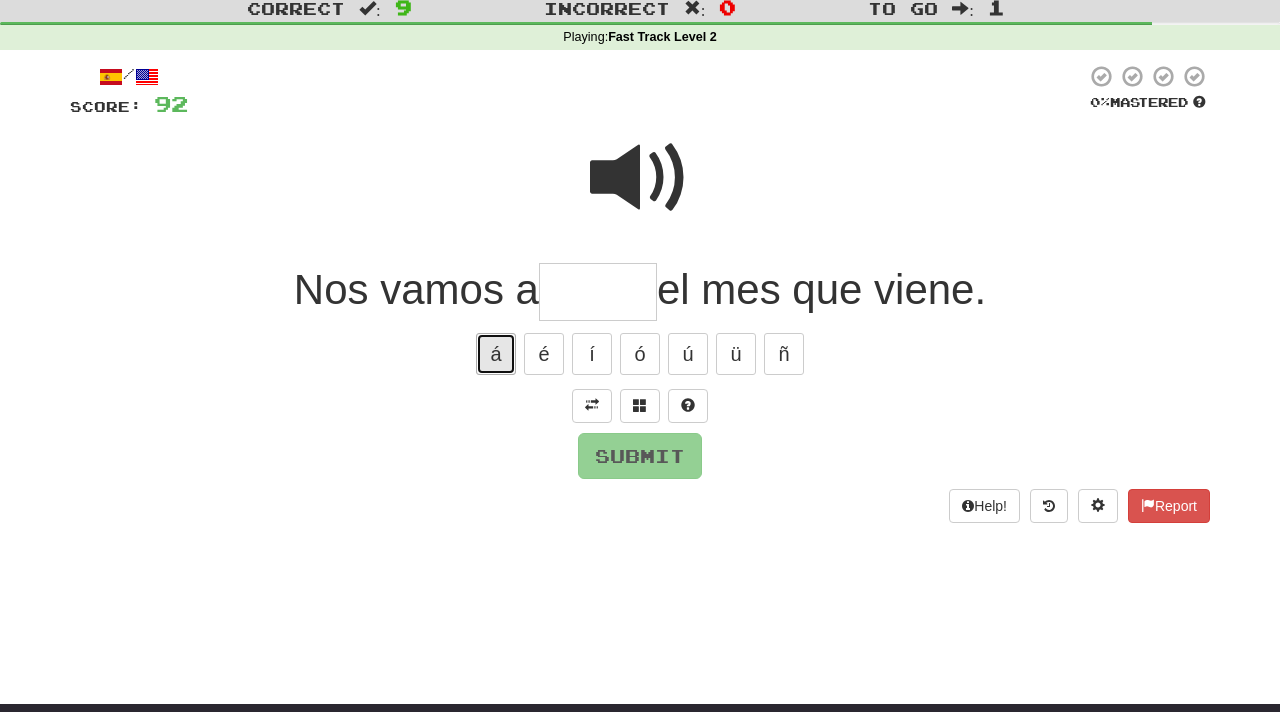 click on "á" at bounding box center [496, 354] 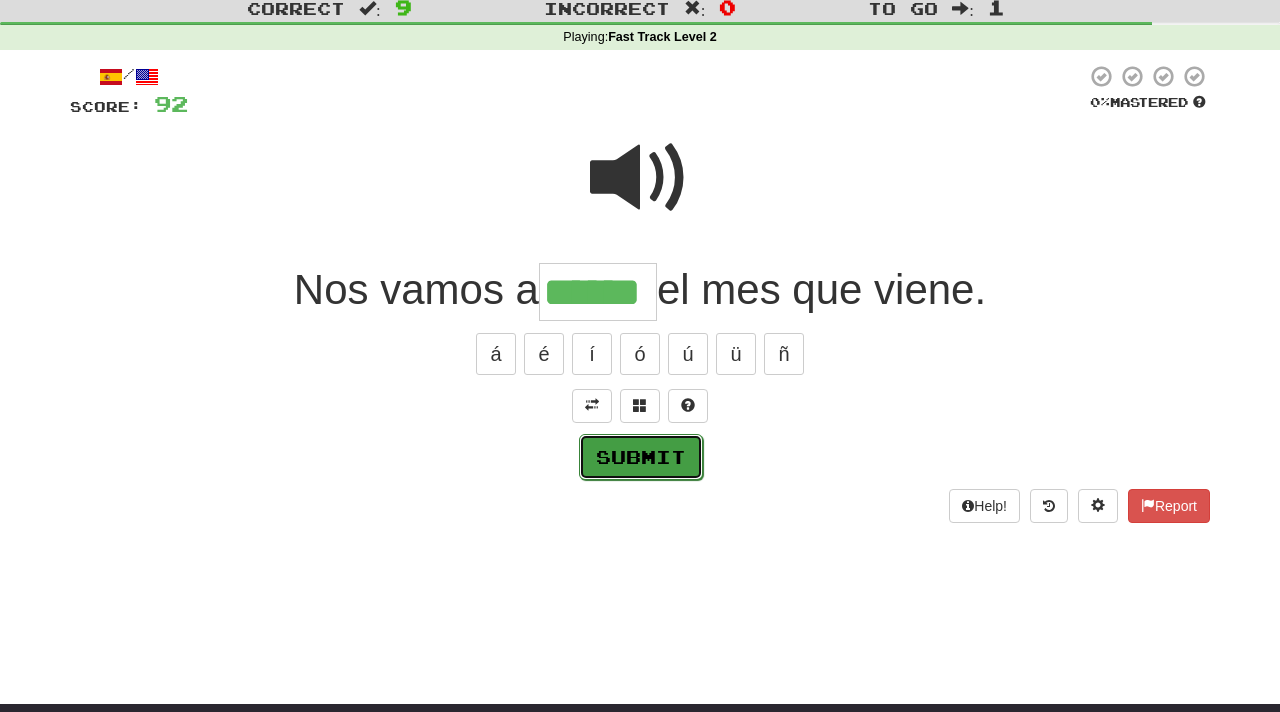 click on "Submit" at bounding box center (641, 457) 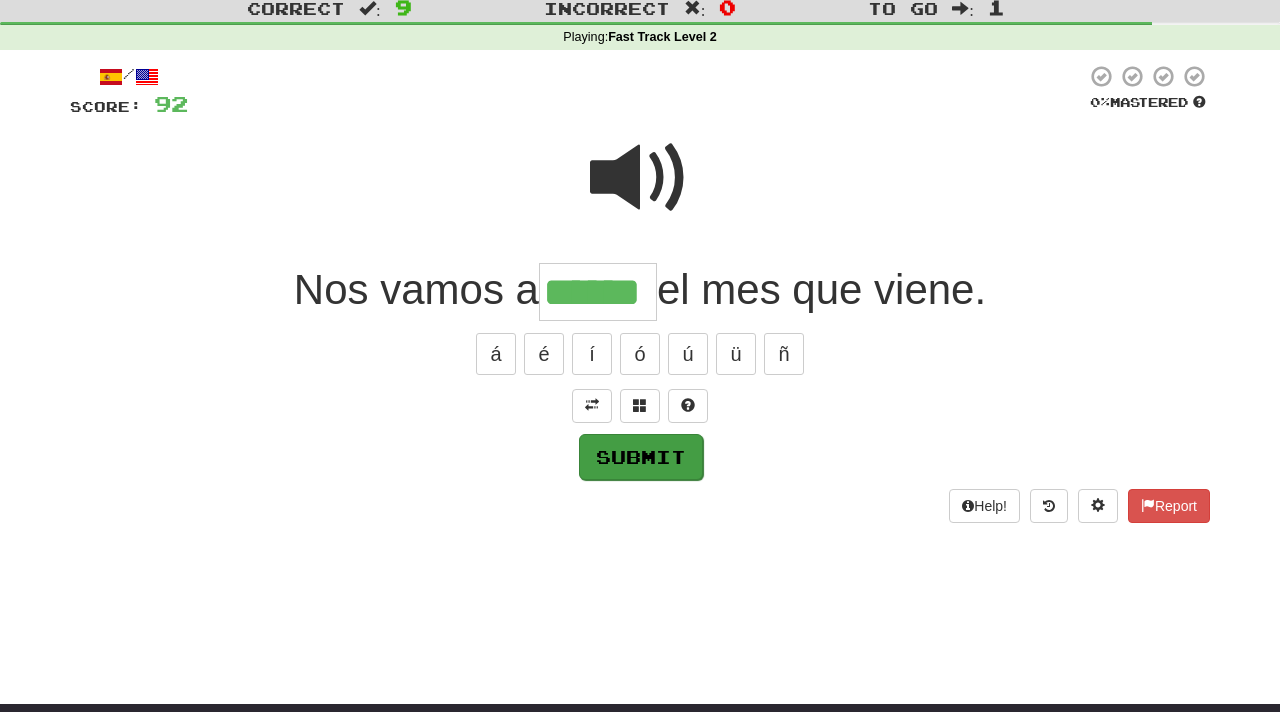 type on "******" 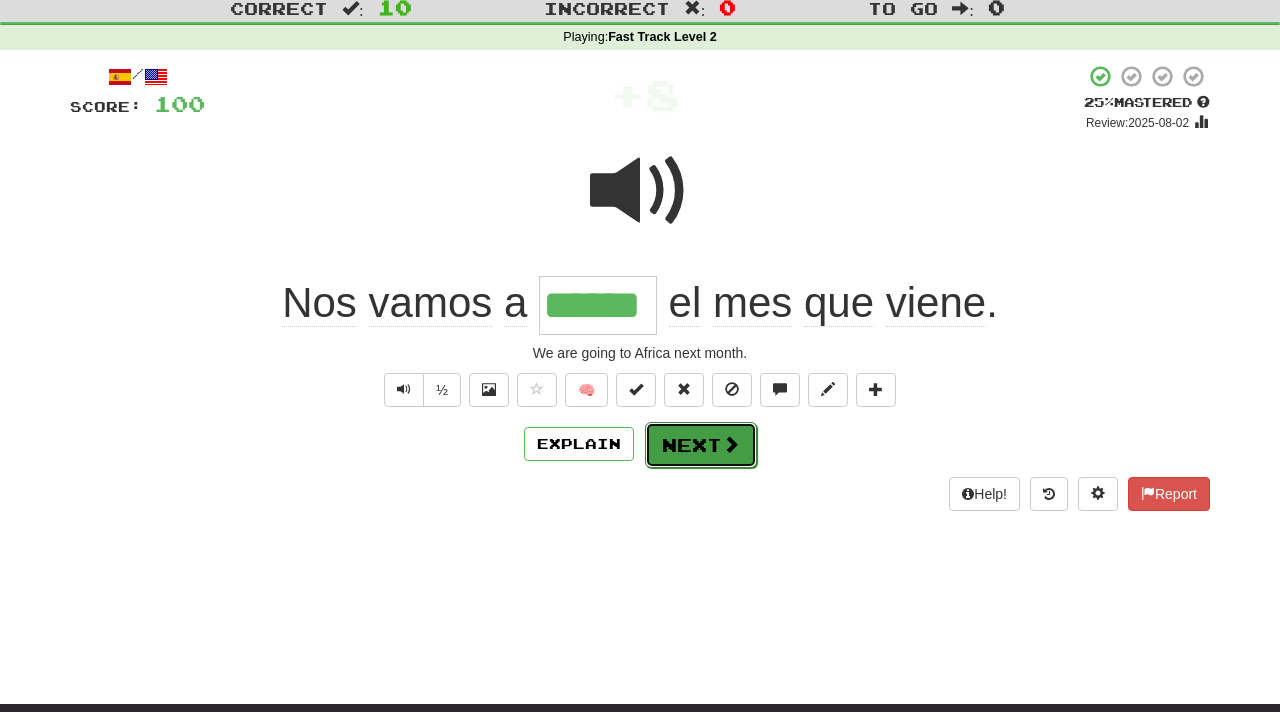 click on "Next" at bounding box center [701, 445] 